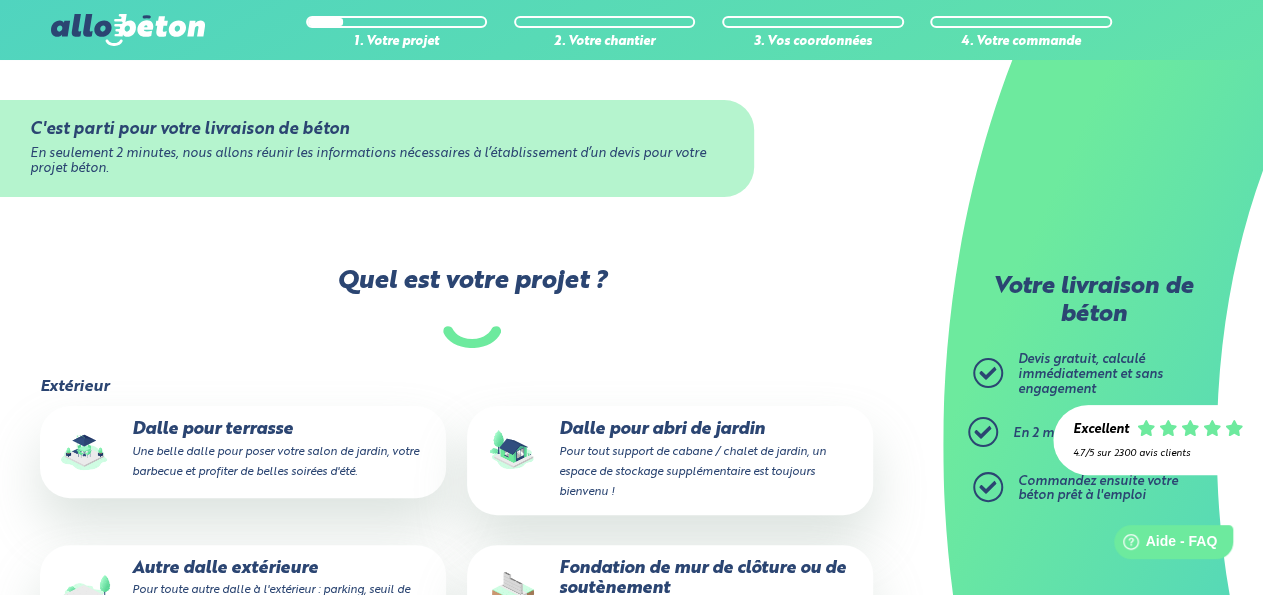 scroll, scrollTop: 0, scrollLeft: 0, axis: both 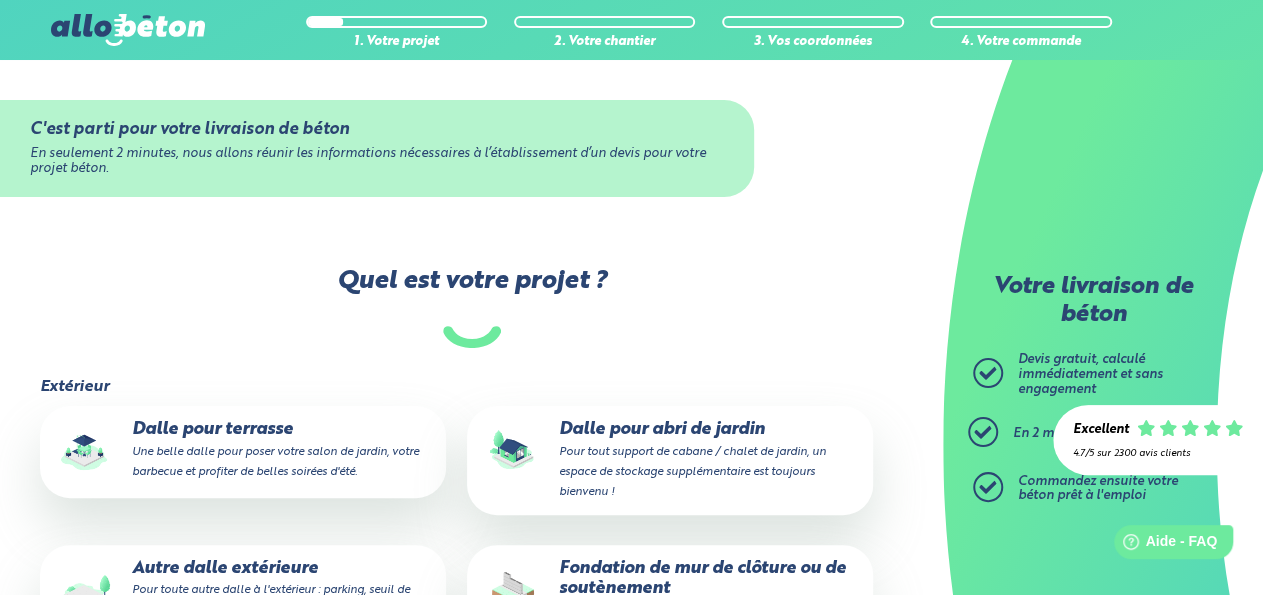 click on "Dalle pour abri de jardin
Pour tout support de cabane / chalet de jardin, un espace de stockage supplémentaire est toujours bienvenu !" at bounding box center [670, 460] 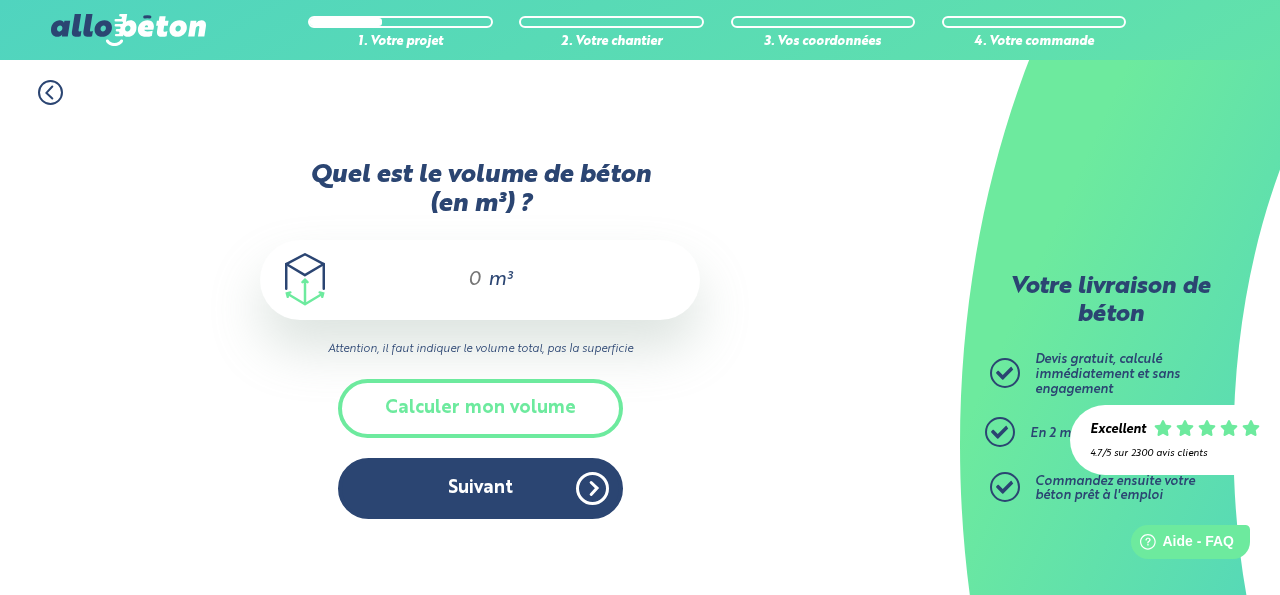 click on "Quel est le volume de béton (en m³) ?" at bounding box center [466, 280] 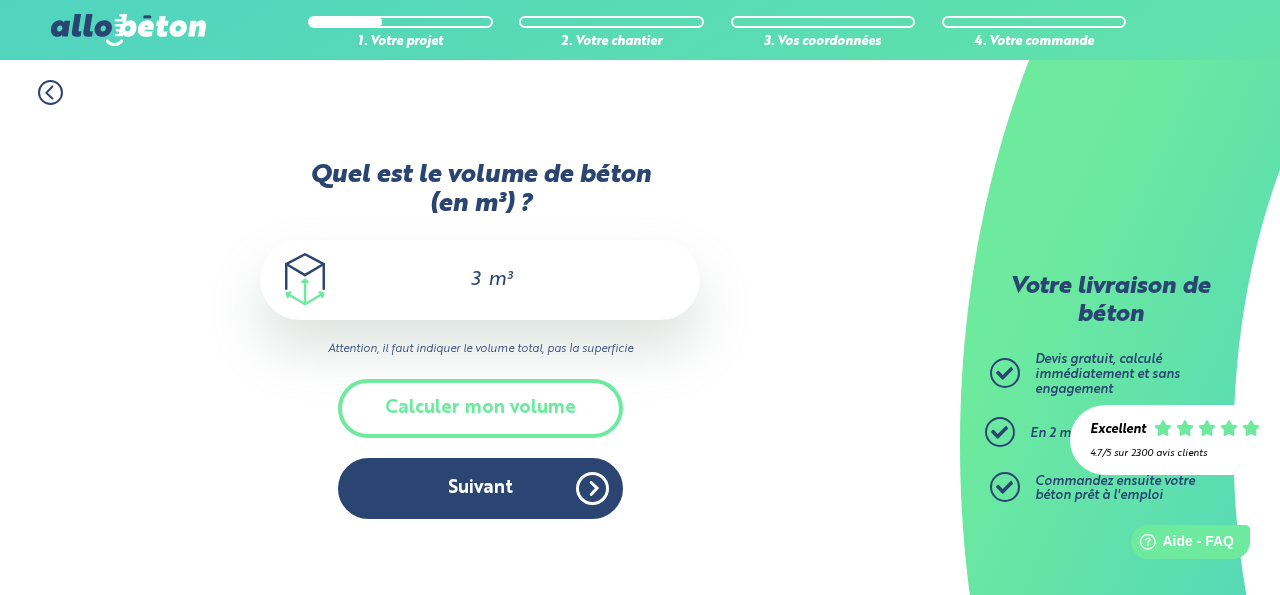 type on "3" 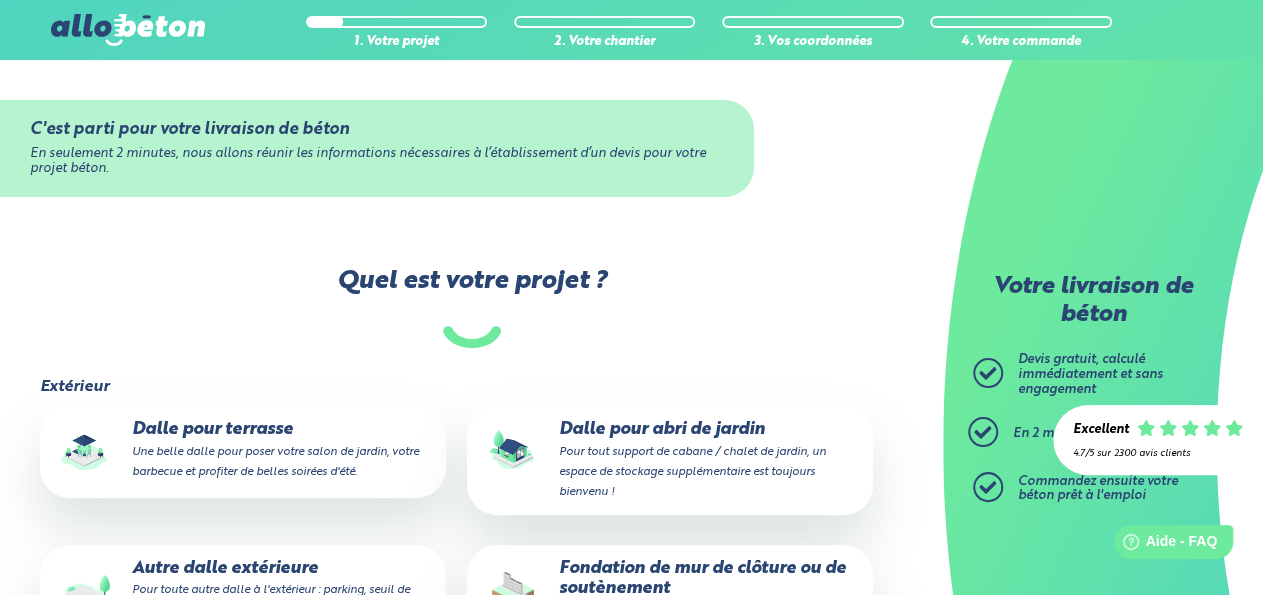 click on "Dalle pour abri de jardin
Pour tout support de cabane / chalet de jardin, un espace de stockage supplémentaire est toujours bienvenu !" at bounding box center (670, 460) 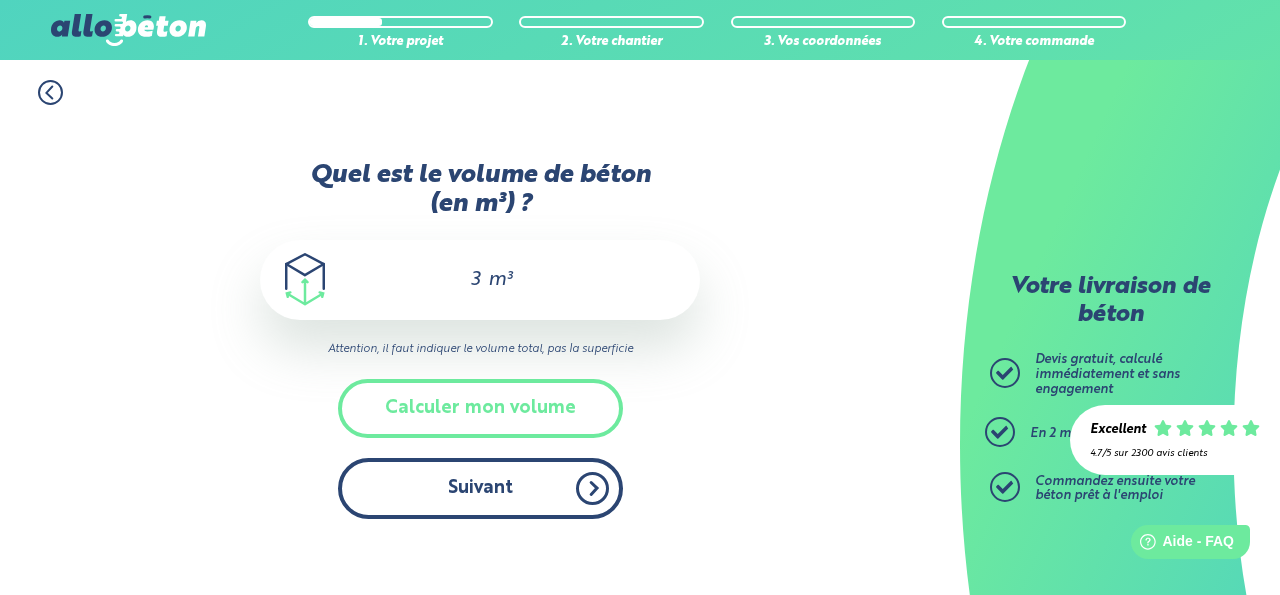 click on "Suivant" at bounding box center (480, 488) 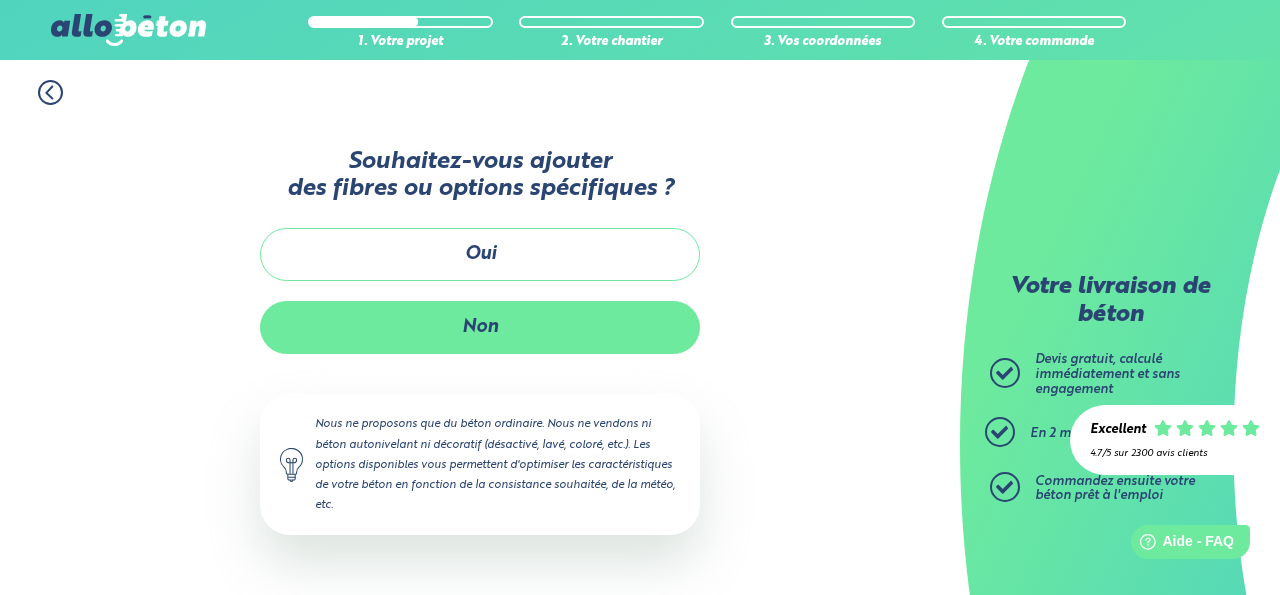 click on "Non" at bounding box center (480, 327) 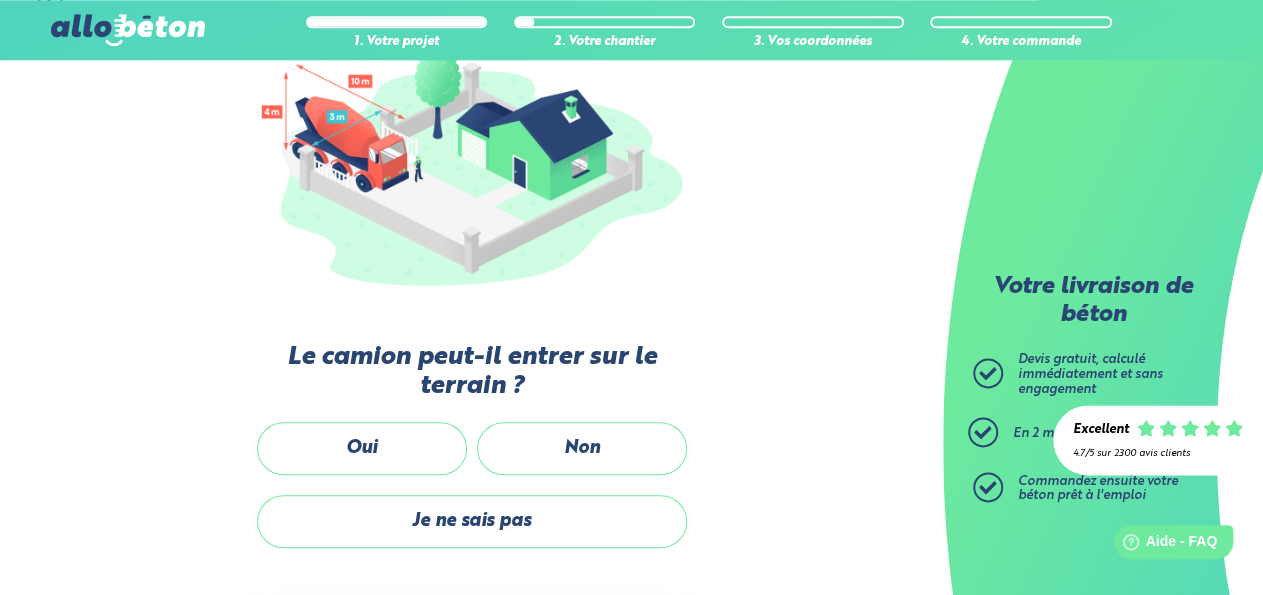 scroll, scrollTop: 312, scrollLeft: 0, axis: vertical 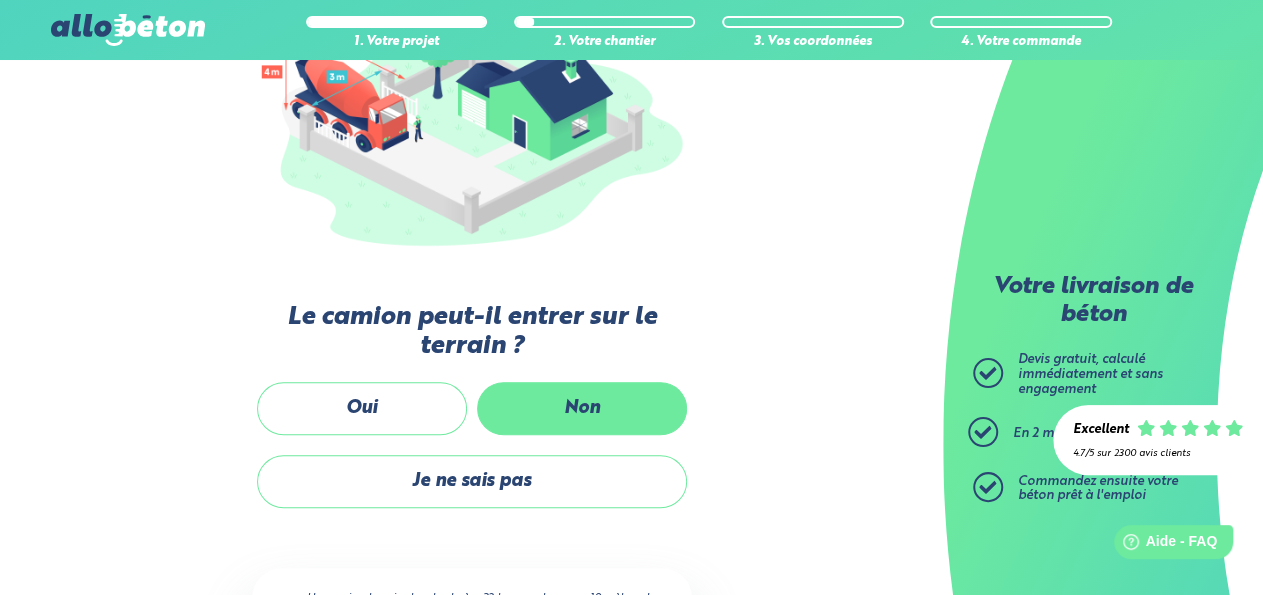 click on "Non" at bounding box center [582, 408] 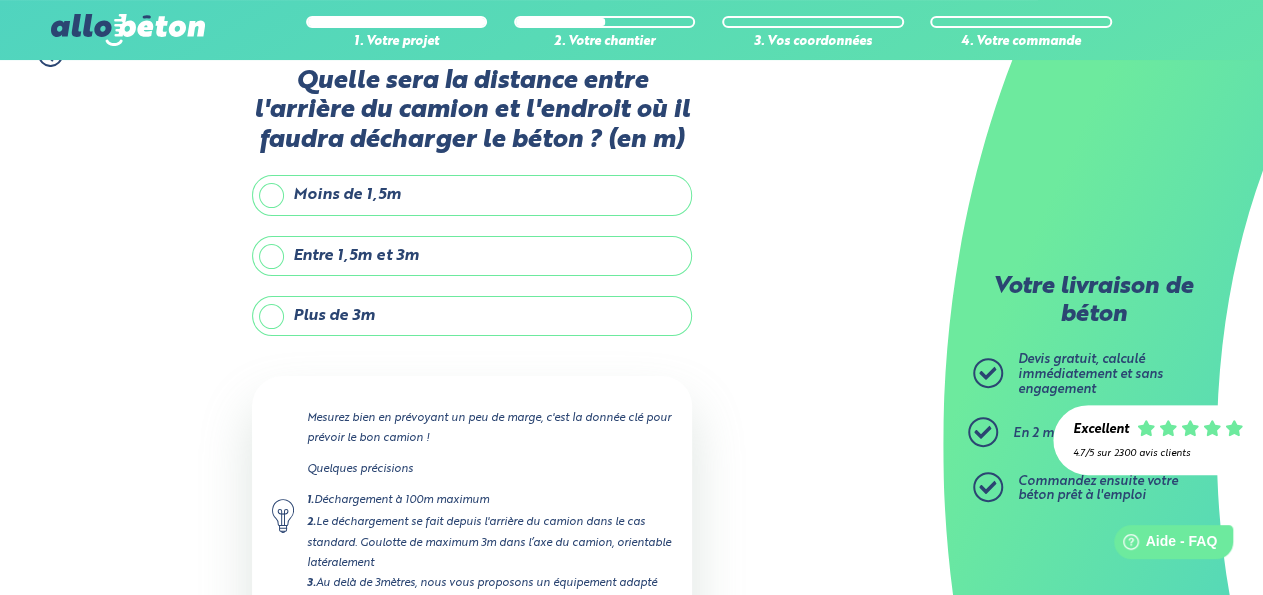 scroll, scrollTop: 5, scrollLeft: 0, axis: vertical 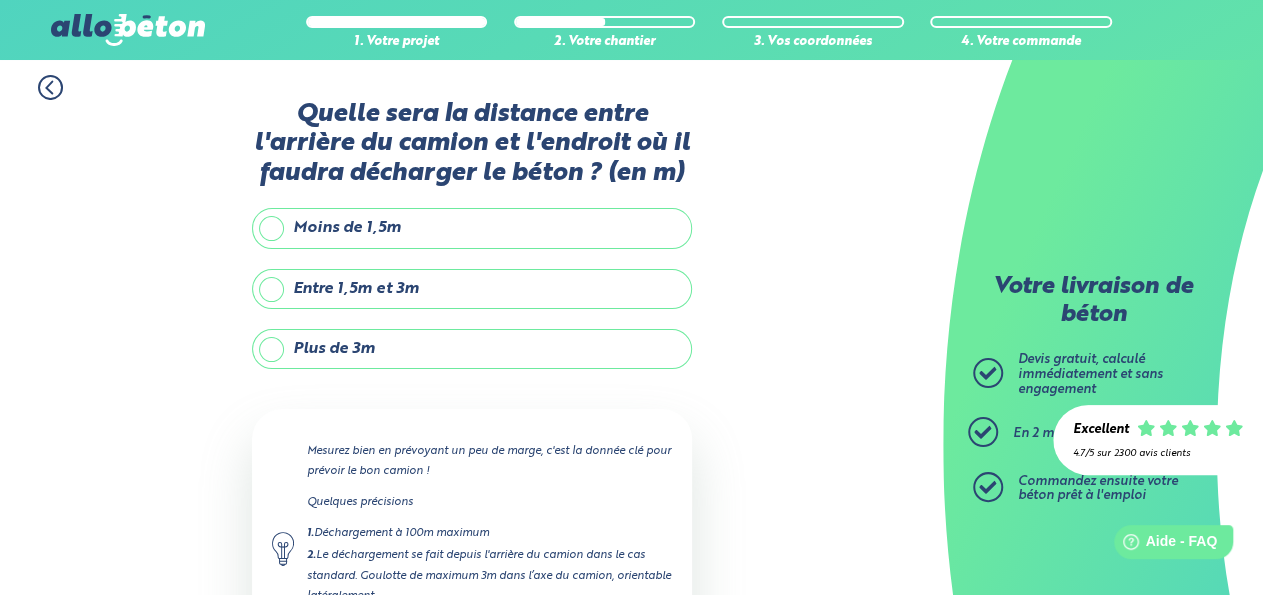 click on "Plus de 3m" at bounding box center [472, 349] 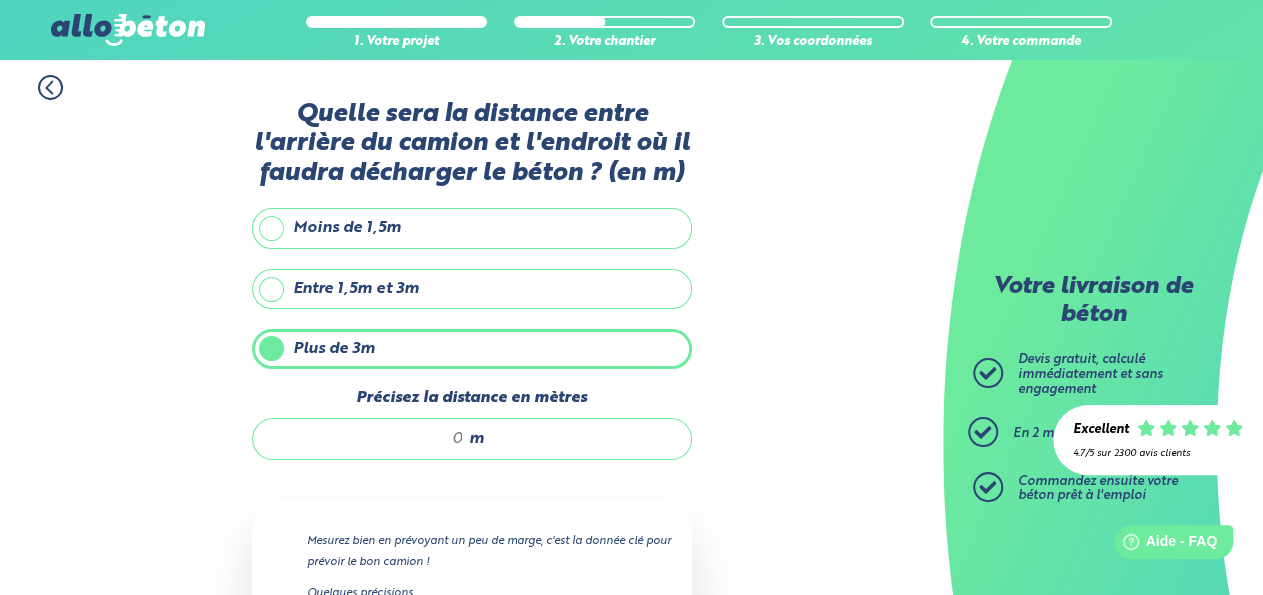 click on "m" at bounding box center [472, 439] 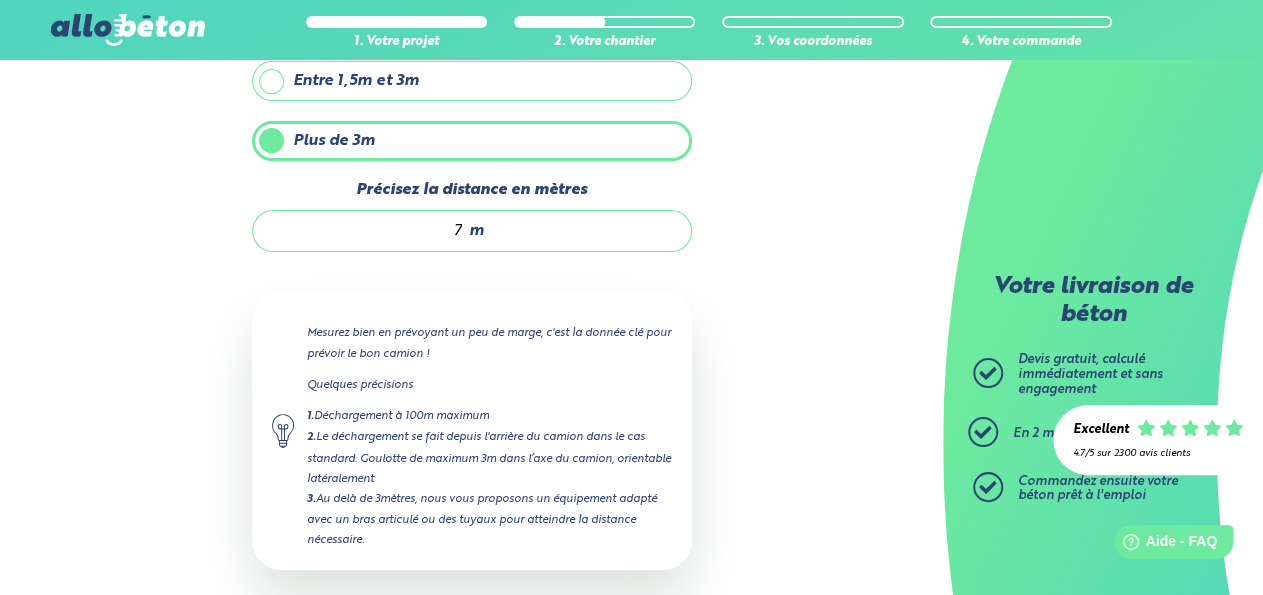 scroll, scrollTop: 308, scrollLeft: 0, axis: vertical 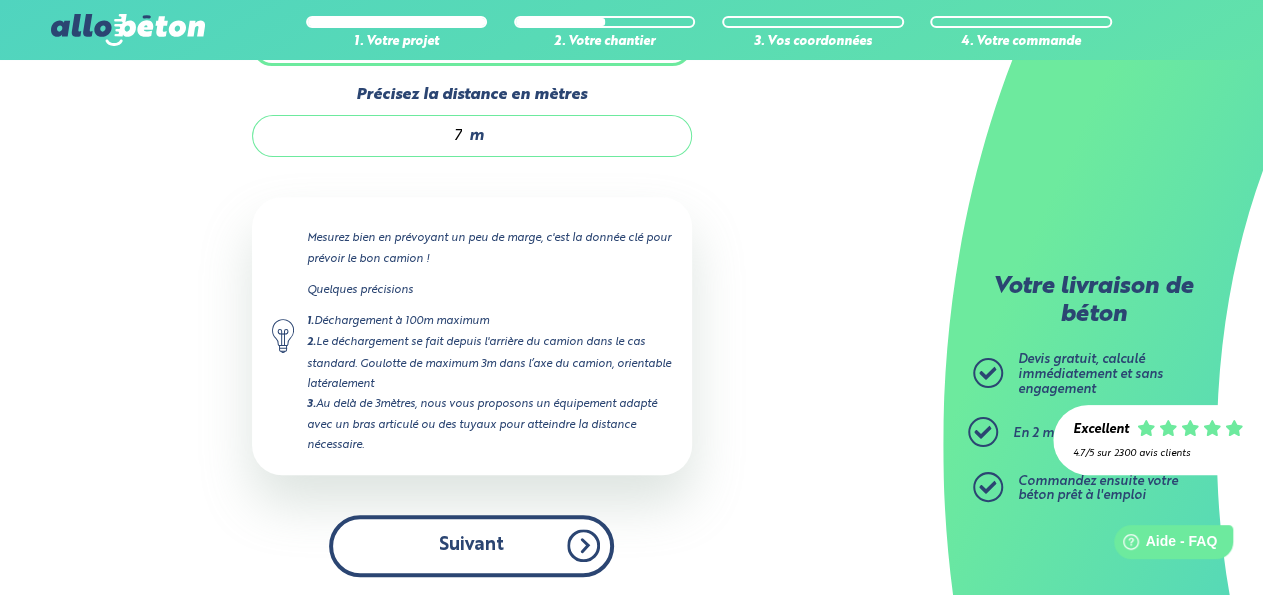 type on "7" 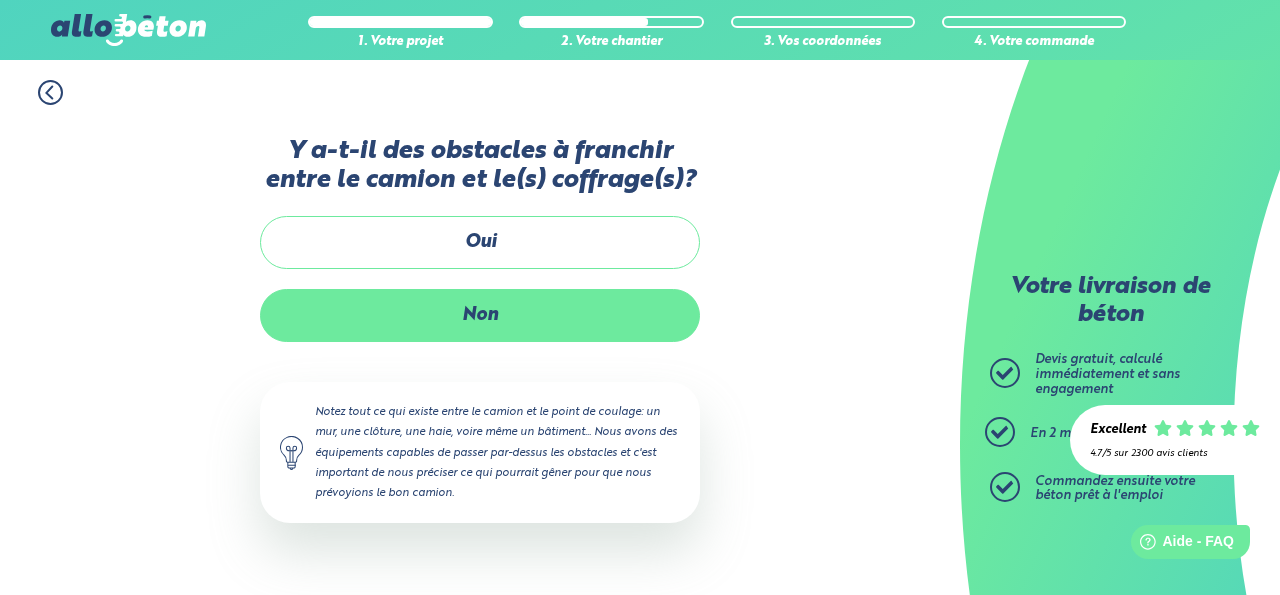 click on "Non" at bounding box center [480, 315] 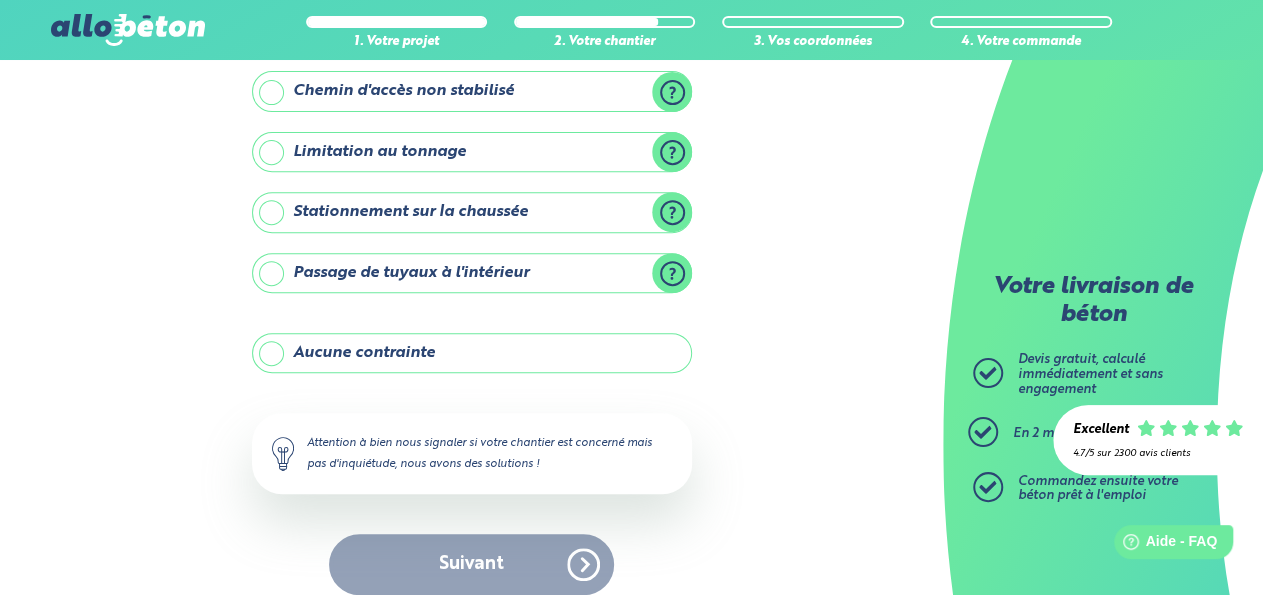 scroll, scrollTop: 326, scrollLeft: 0, axis: vertical 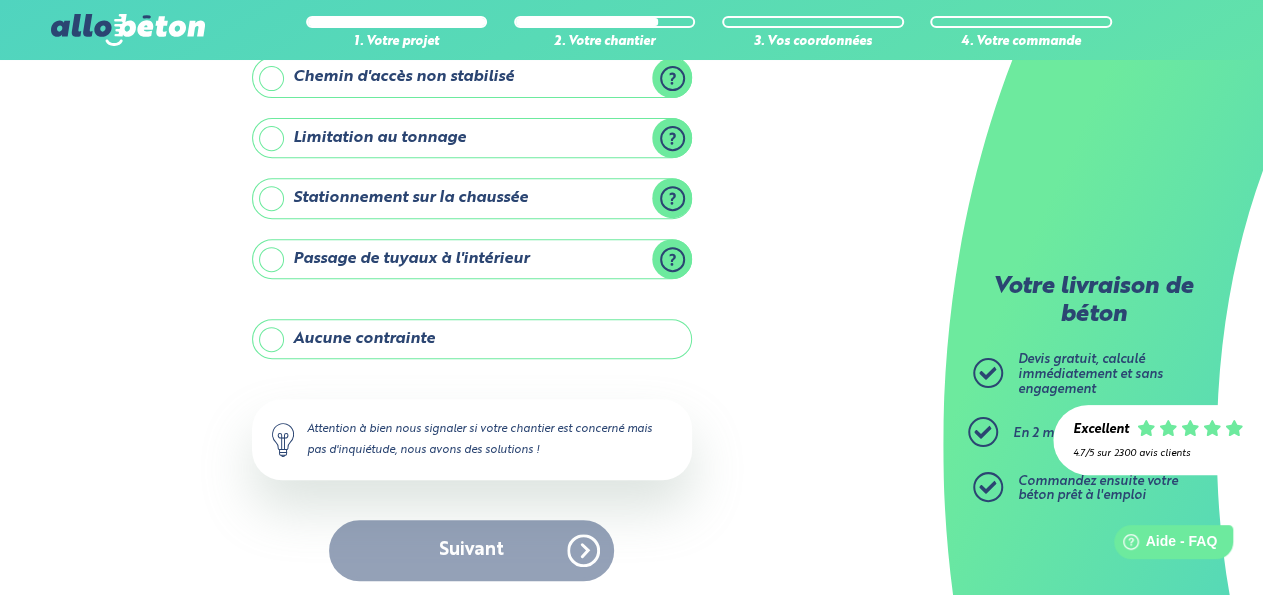click on "Aucune contrainte" at bounding box center (472, 339) 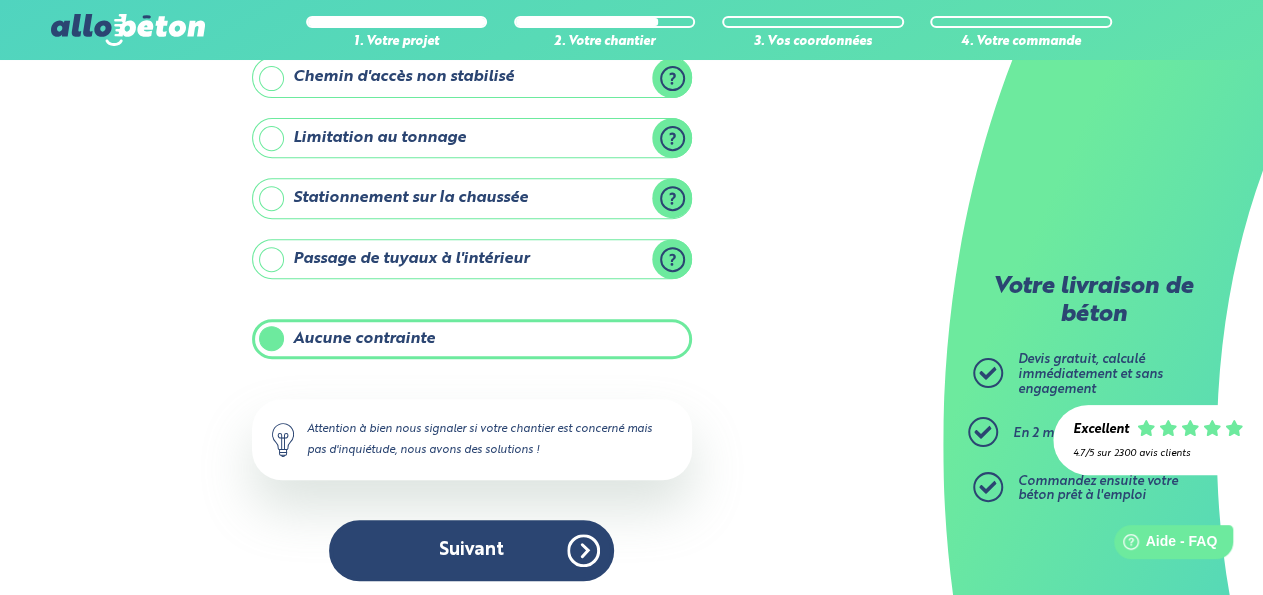 click on "Aucune contrainte" at bounding box center (472, 339) 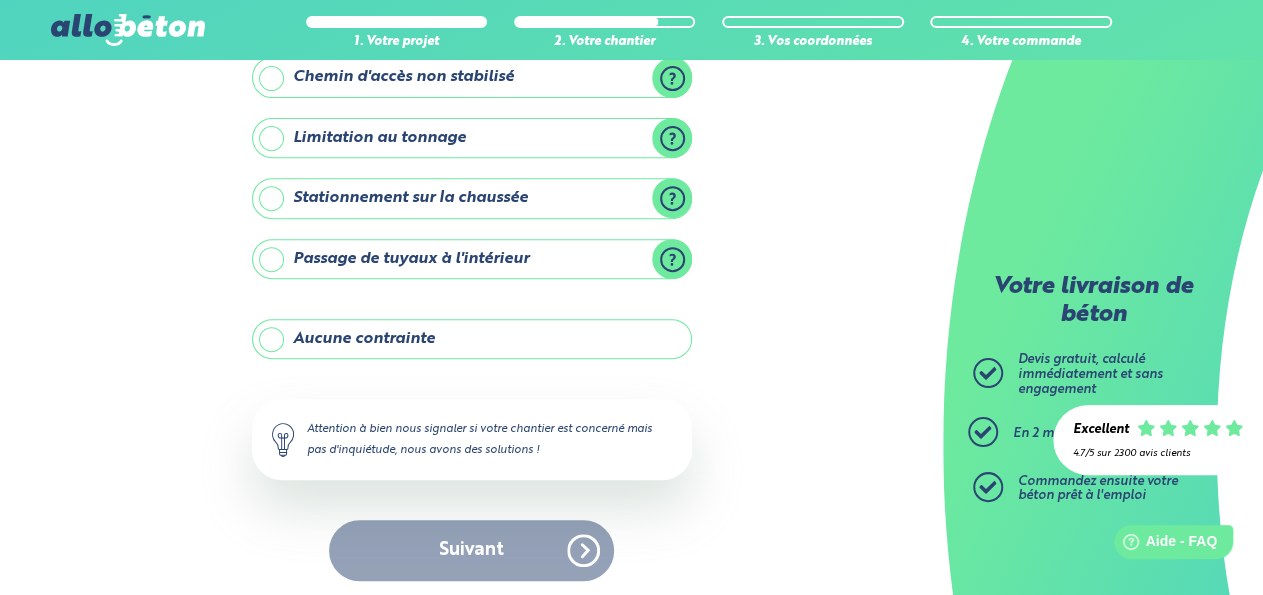 click on "Aucune contrainte" at bounding box center (472, 339) 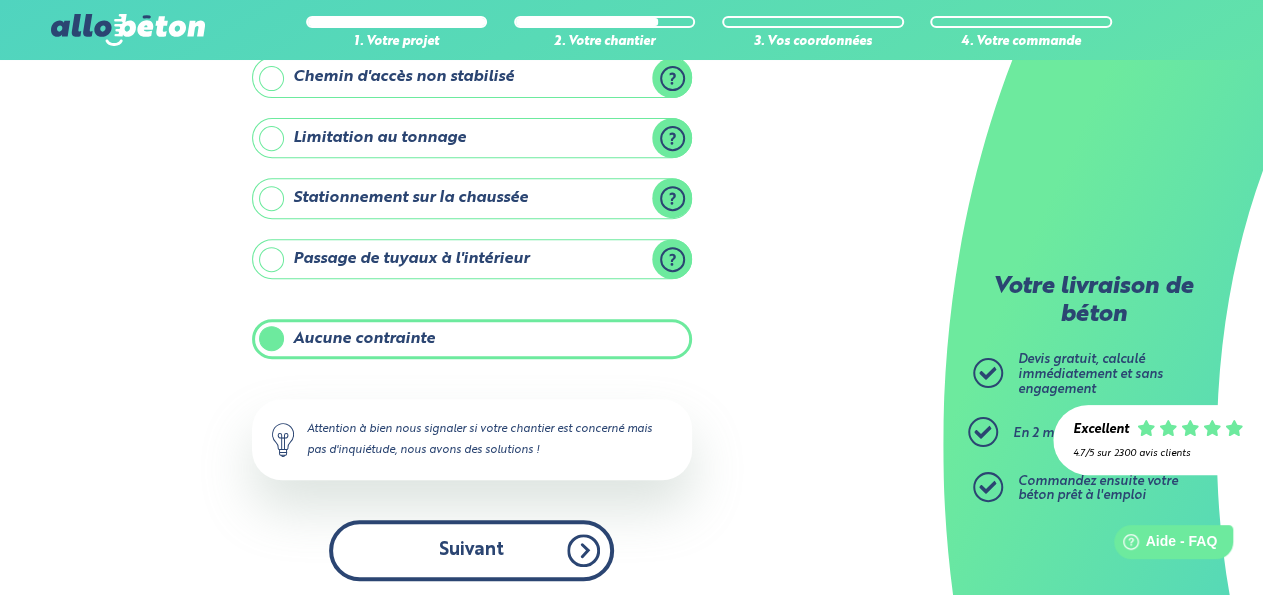 click on "Suivant" at bounding box center [471, 550] 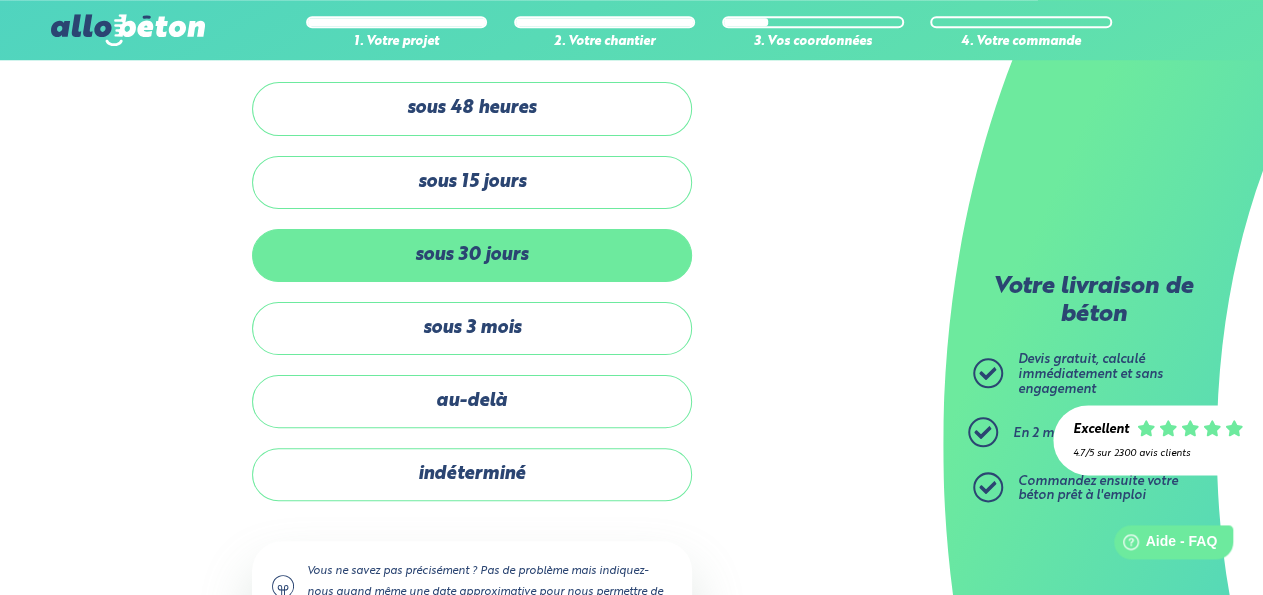 scroll, scrollTop: 0, scrollLeft: 0, axis: both 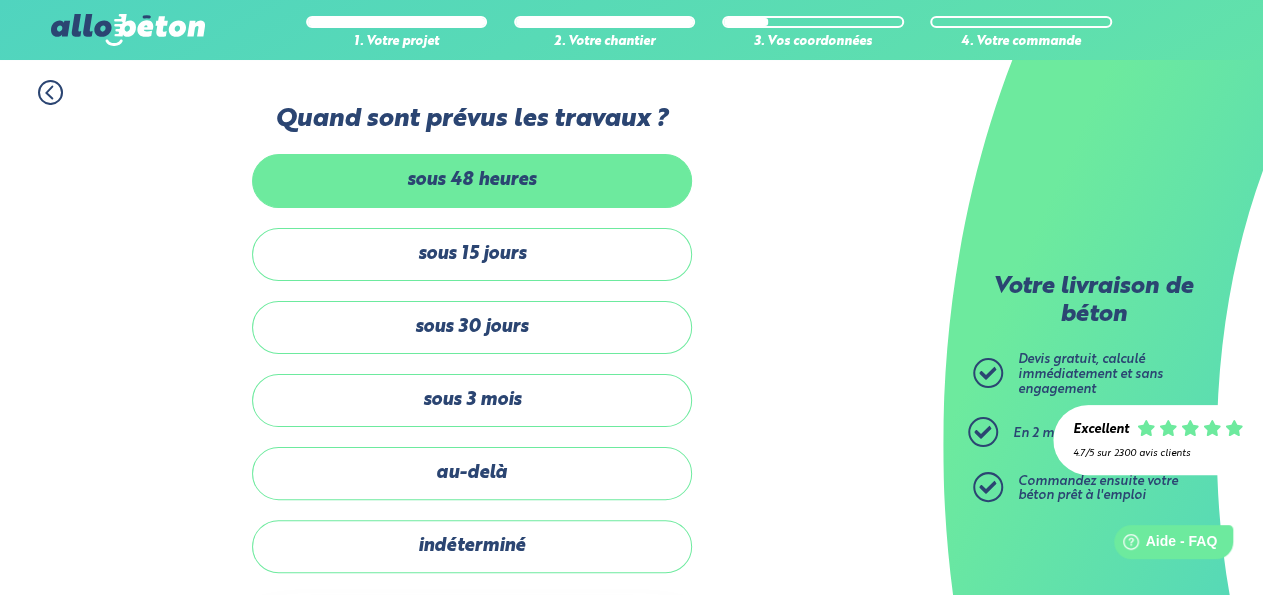 click on "sous 48 heures" at bounding box center (472, 180) 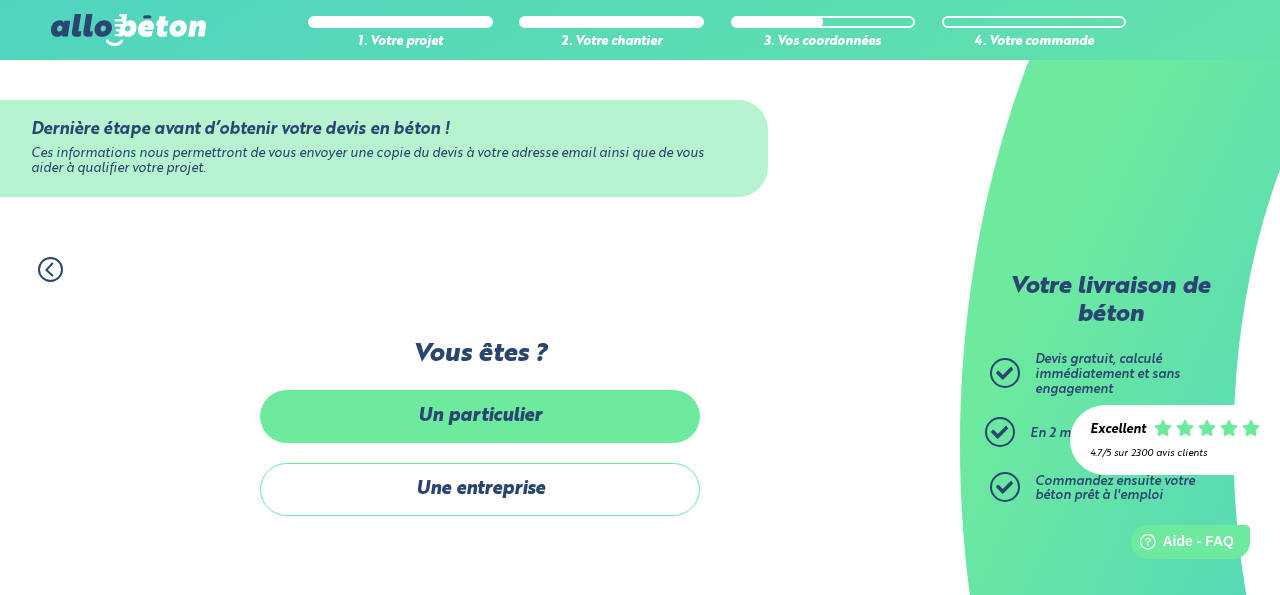 click on "Un particulier" at bounding box center (480, 416) 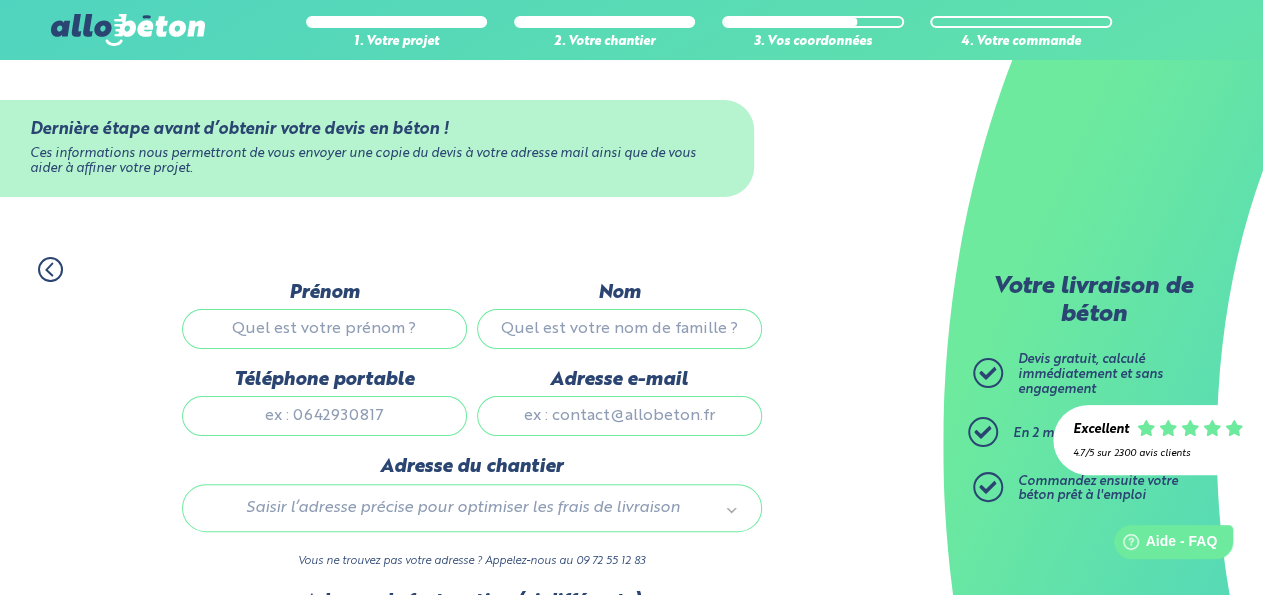 click on "Prénom" at bounding box center [324, 329] 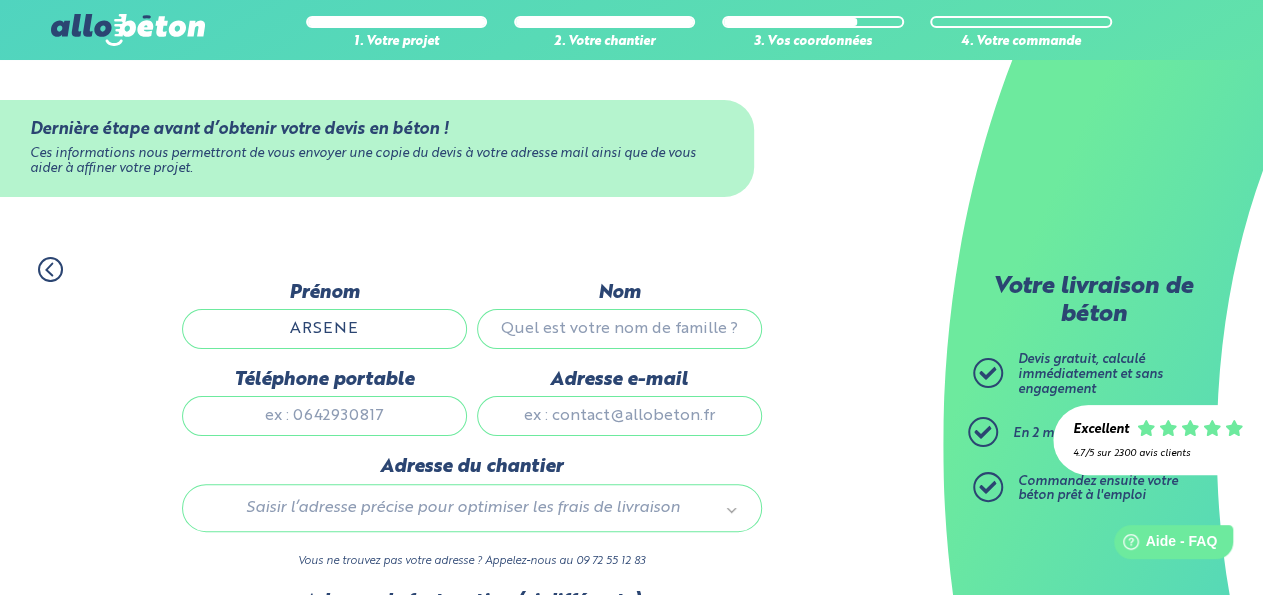 type on "ARSENE" 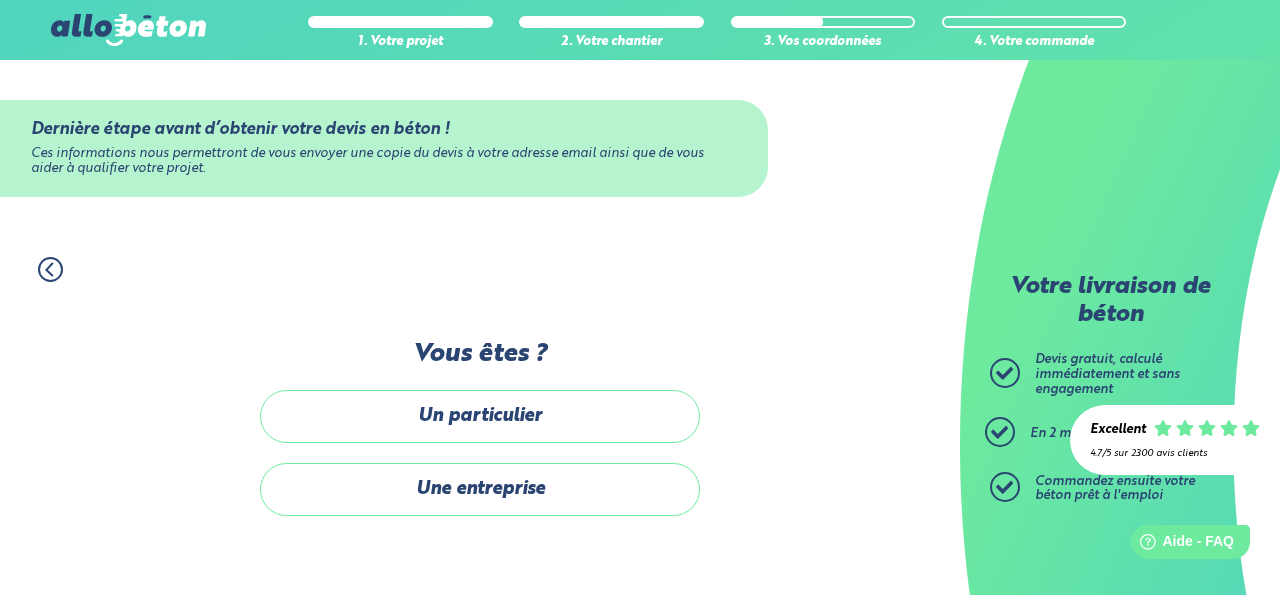 click 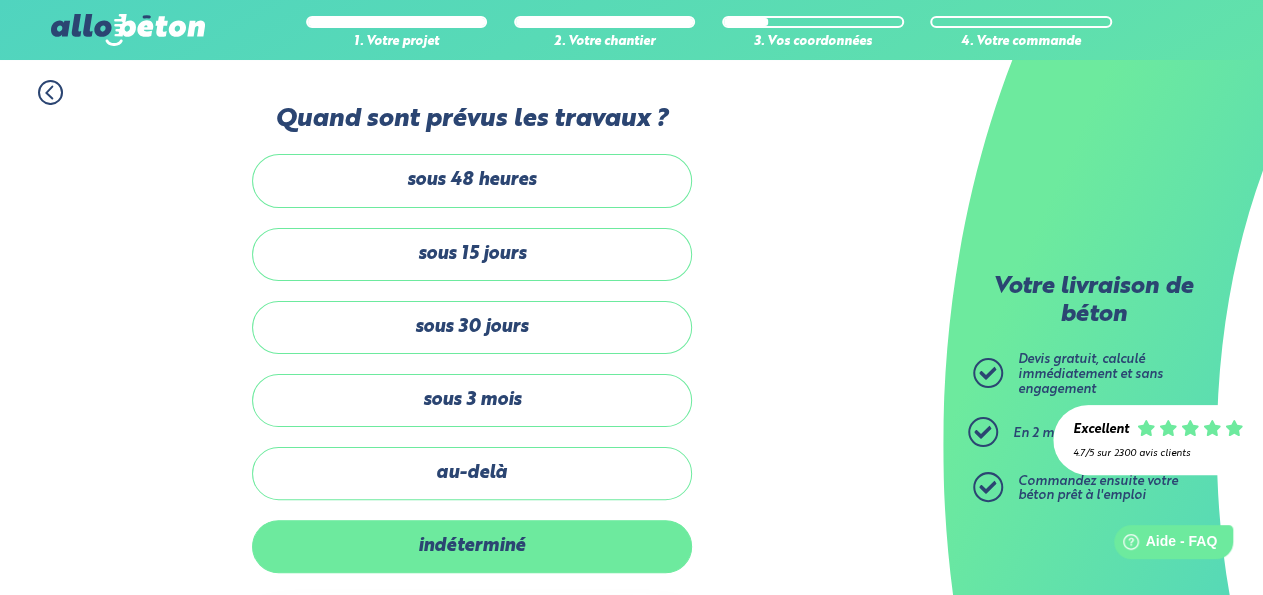click on "indéterminé" at bounding box center [472, 546] 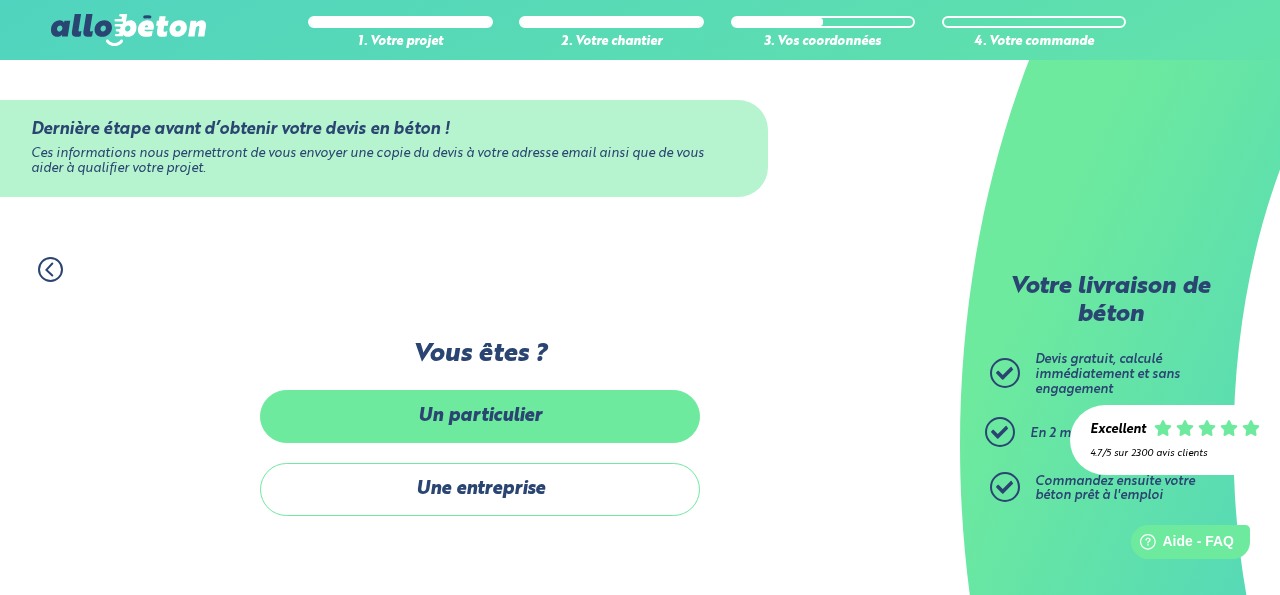 click on "Un particulier" at bounding box center [480, 416] 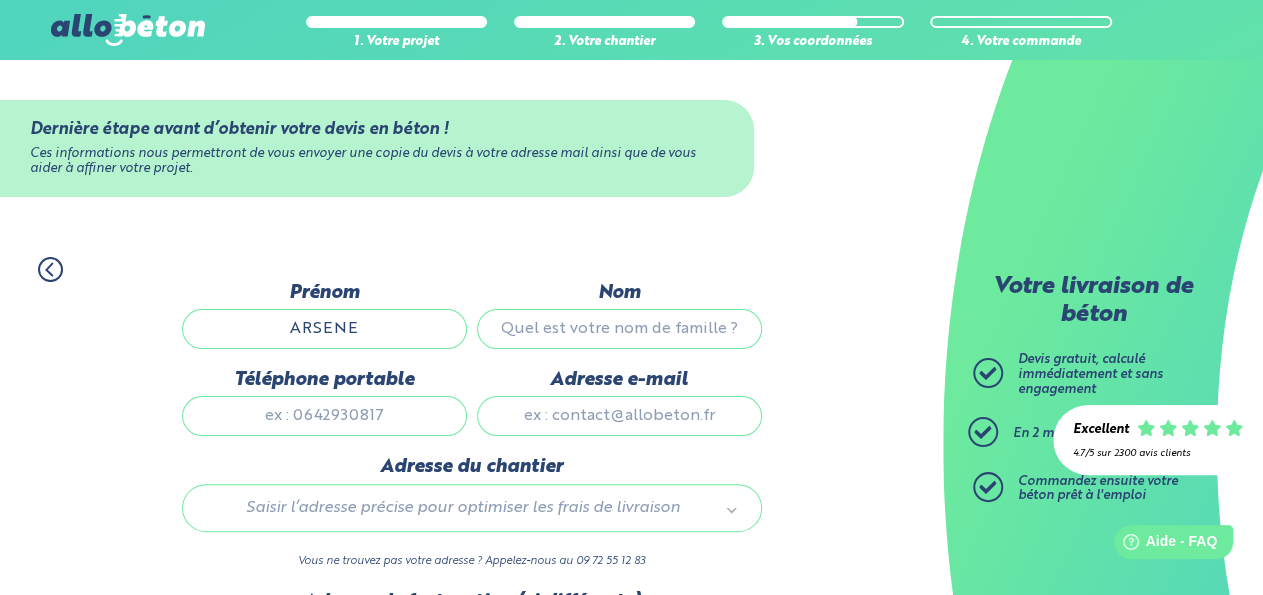 click on "Nom" at bounding box center (619, 329) 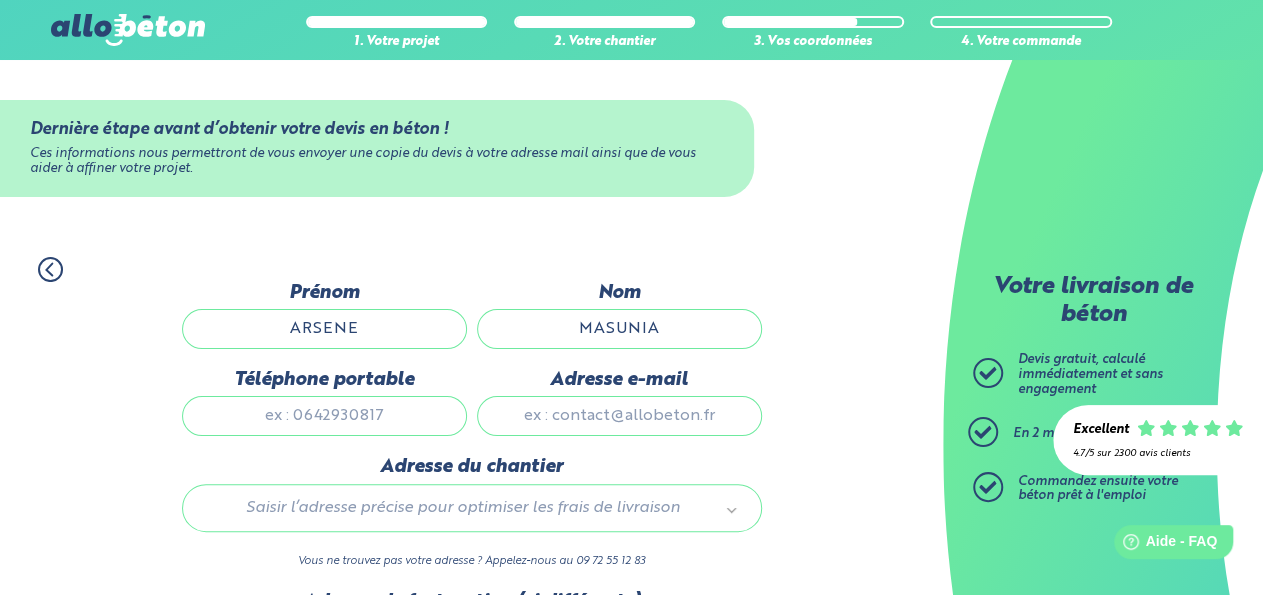 type on "MASUNIA" 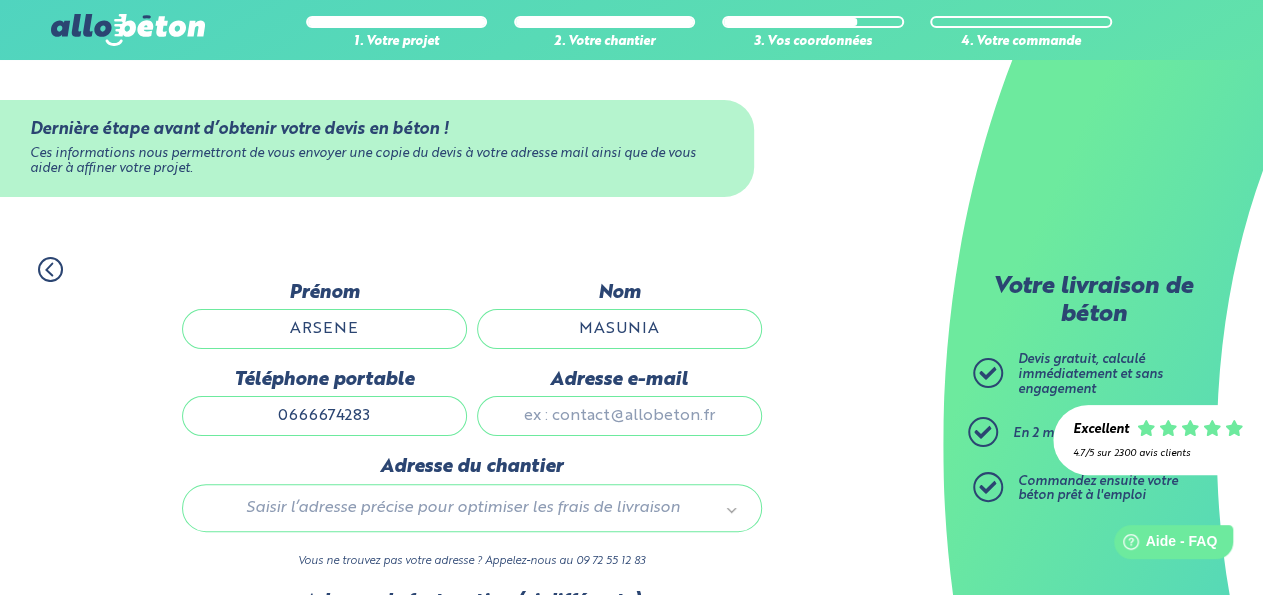 type on "0666674283" 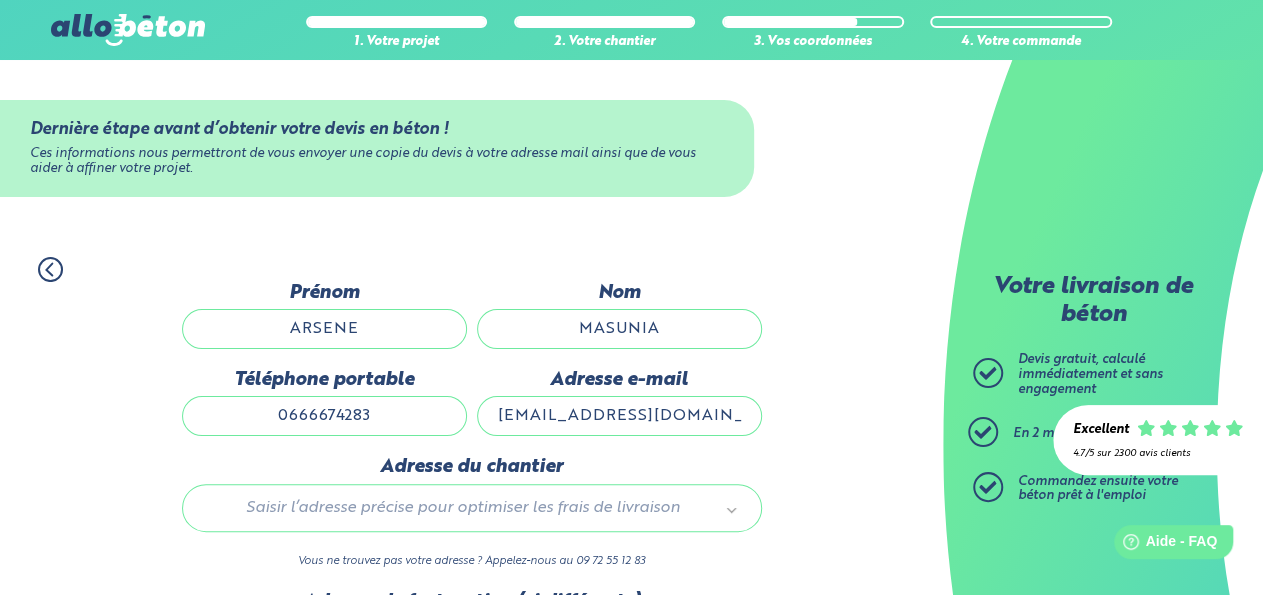 type on "arsnavon83@yahoo.fr" 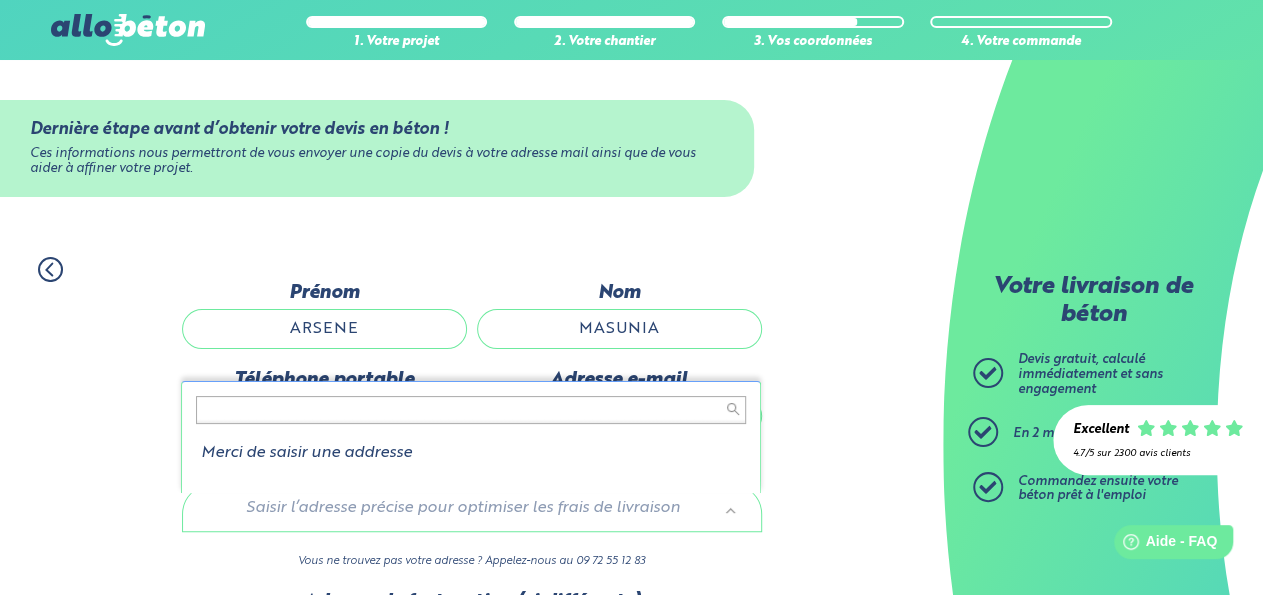 type on "'" 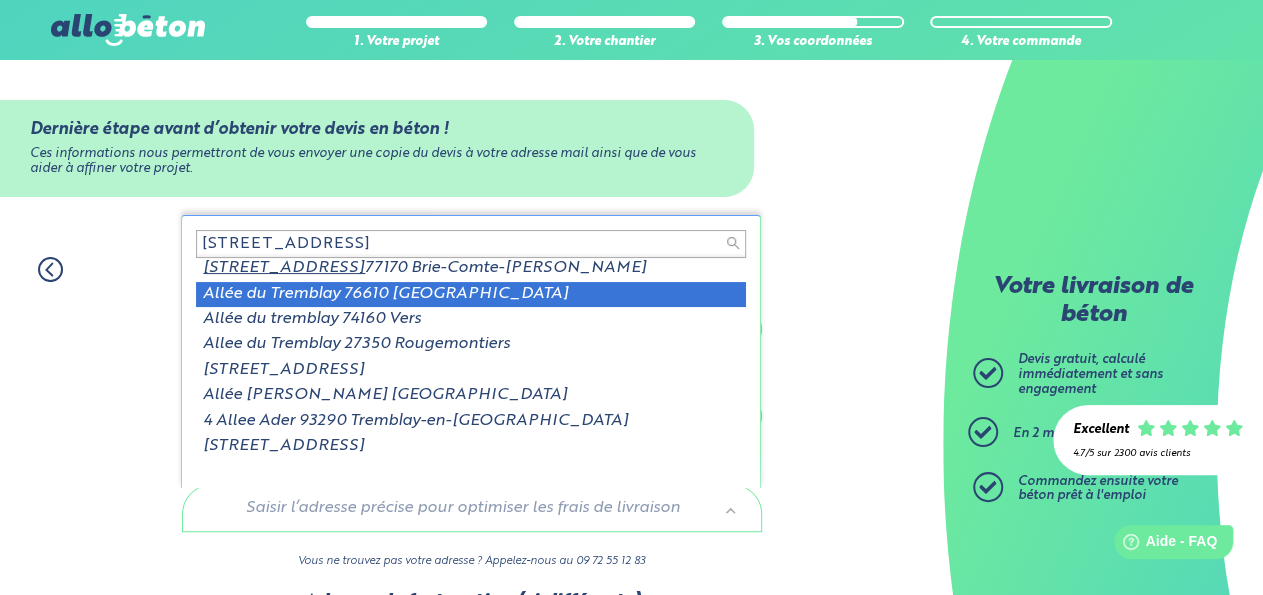 scroll, scrollTop: 0, scrollLeft: 0, axis: both 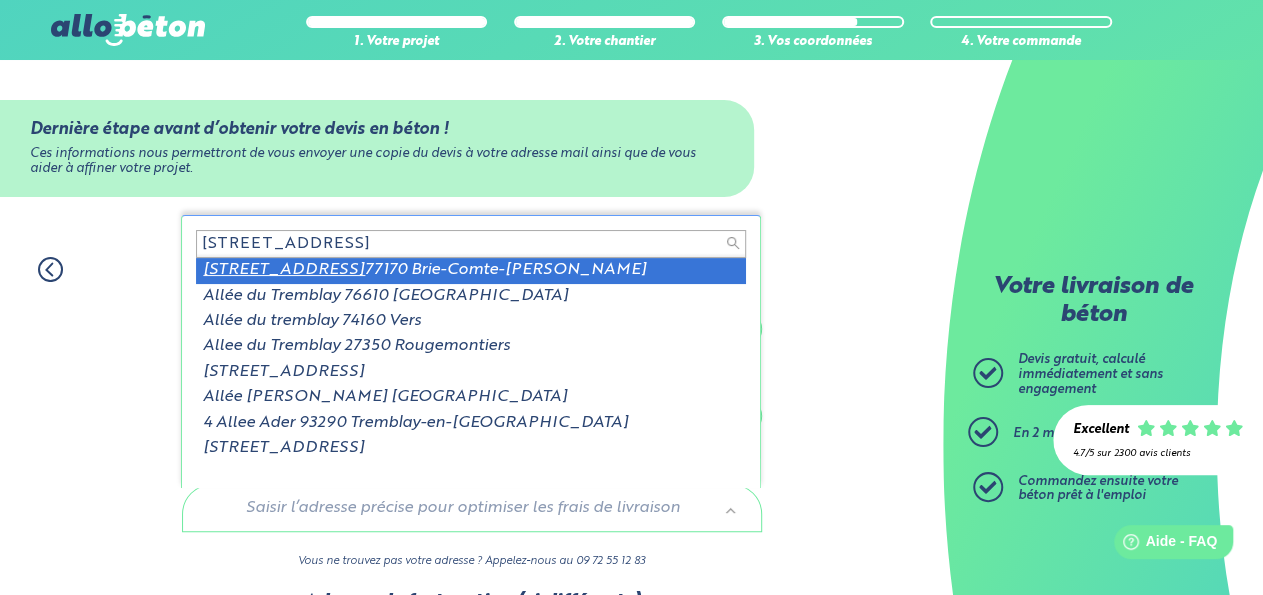 type on "4 allée du tremblay" 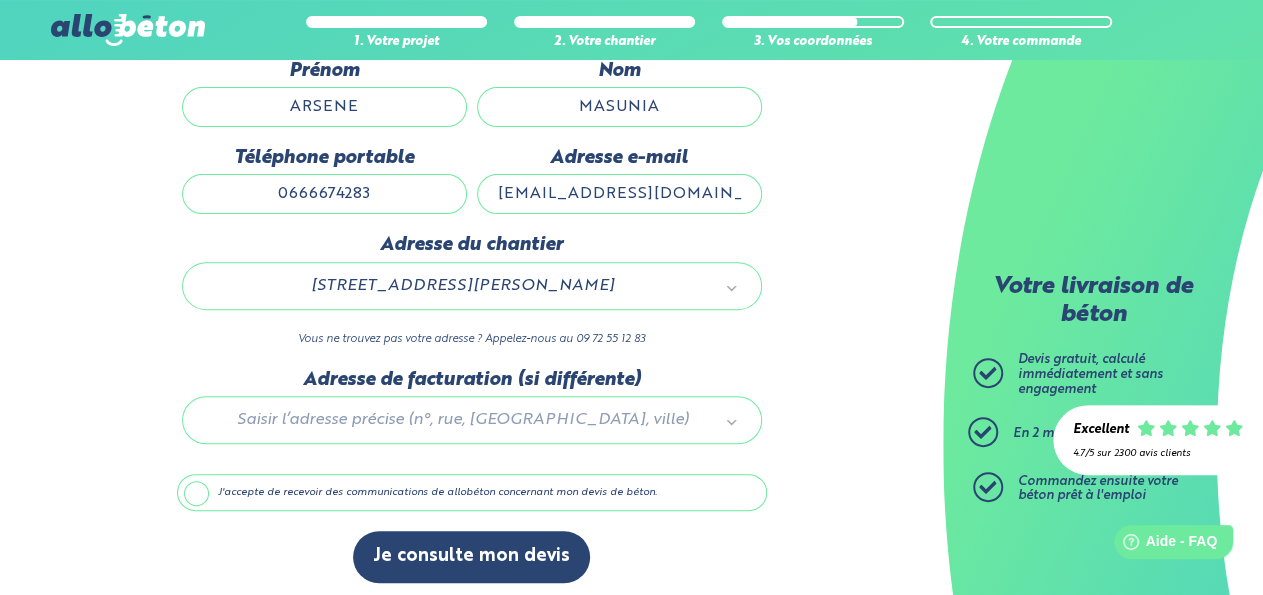 scroll, scrollTop: 234, scrollLeft: 0, axis: vertical 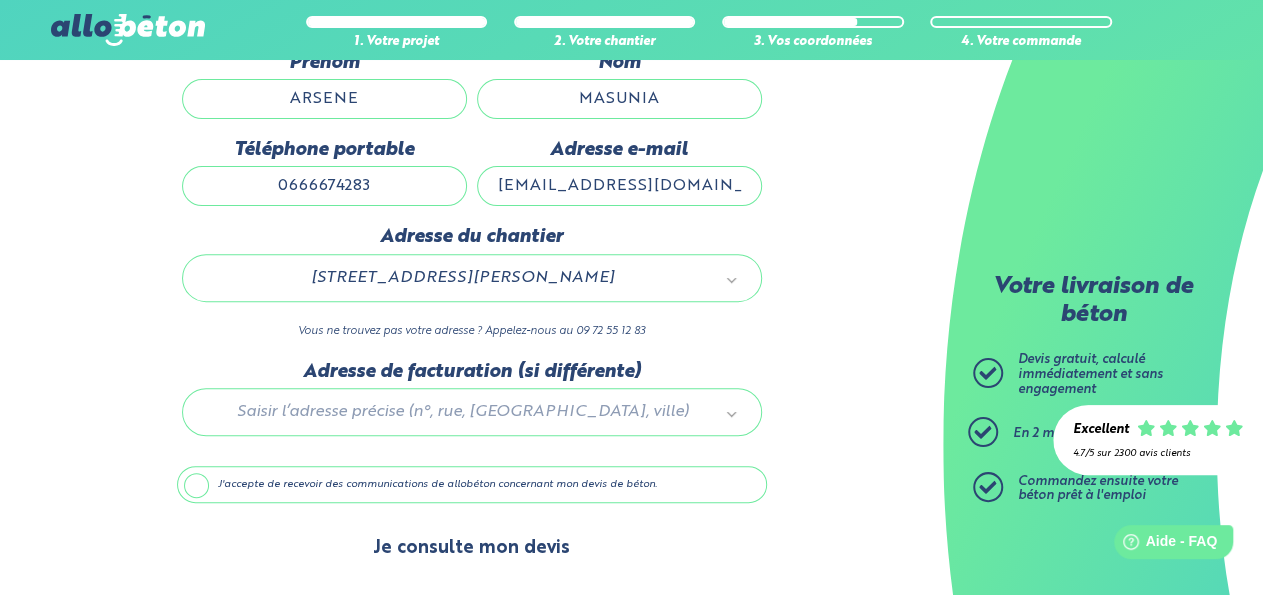 click on "Je consulte mon devis" at bounding box center (471, 548) 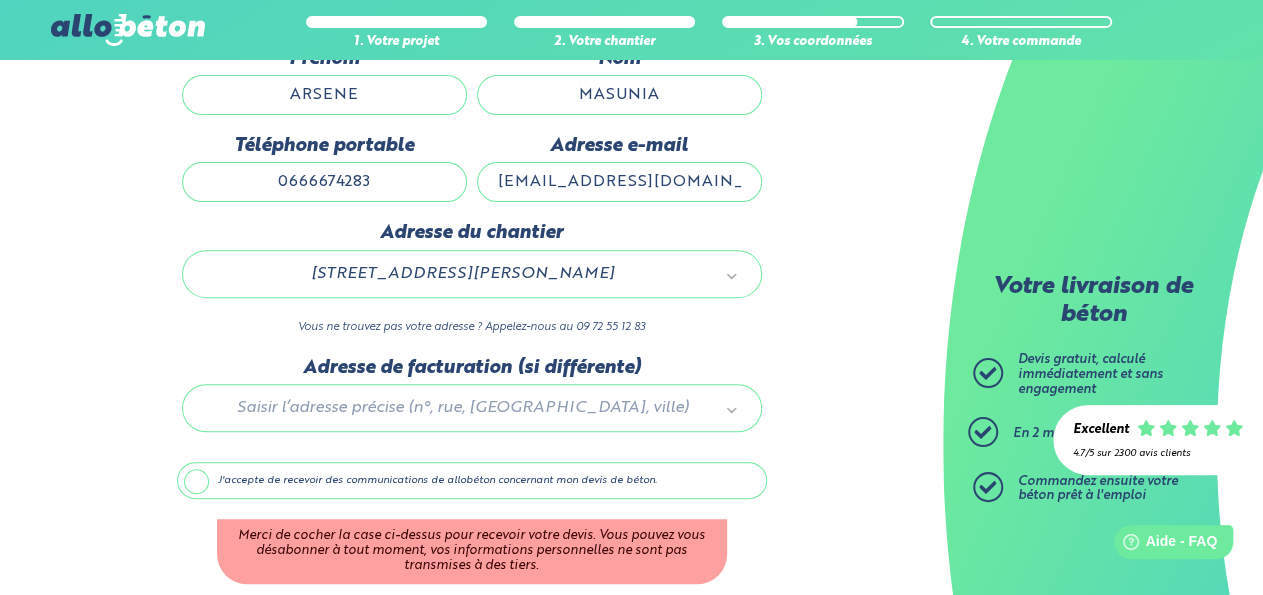 click on "J'accepte de recevoir des communications de allobéton concernant mon devis de béton." at bounding box center [472, 481] 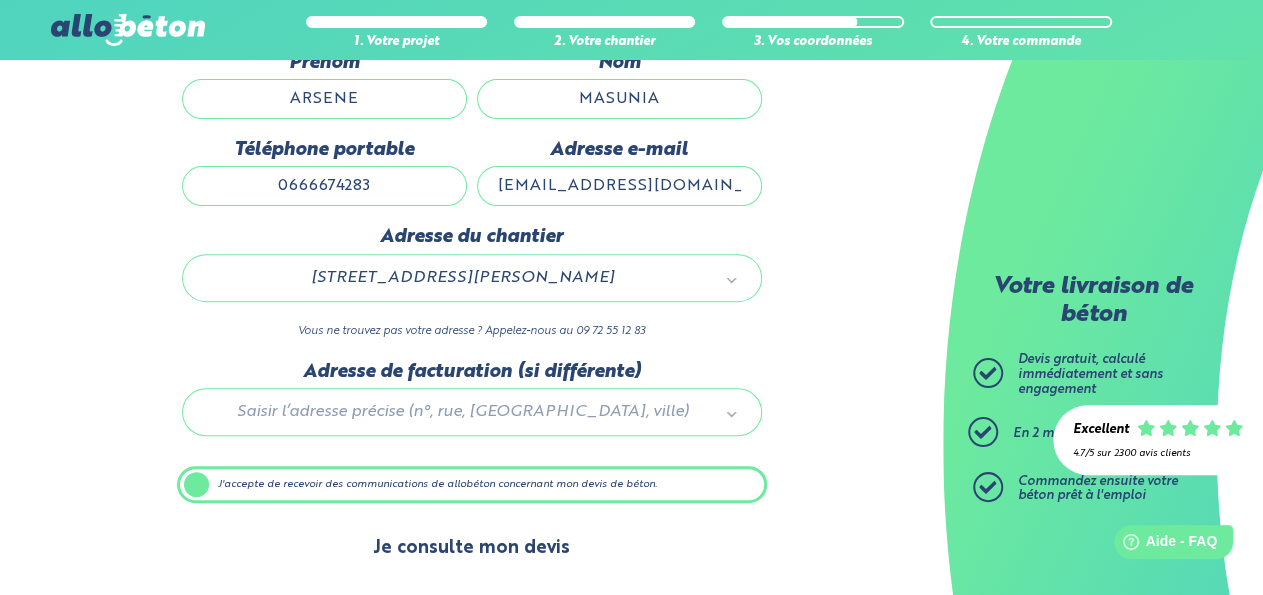 click on "Je consulte mon devis" at bounding box center [471, 548] 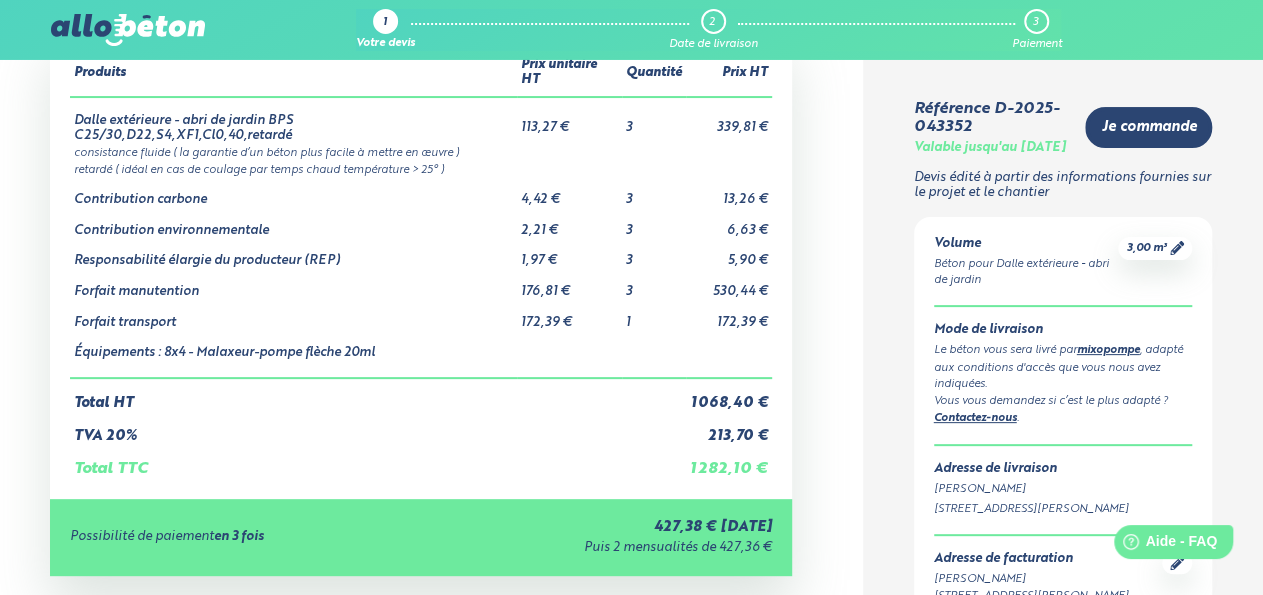 scroll, scrollTop: 104, scrollLeft: 0, axis: vertical 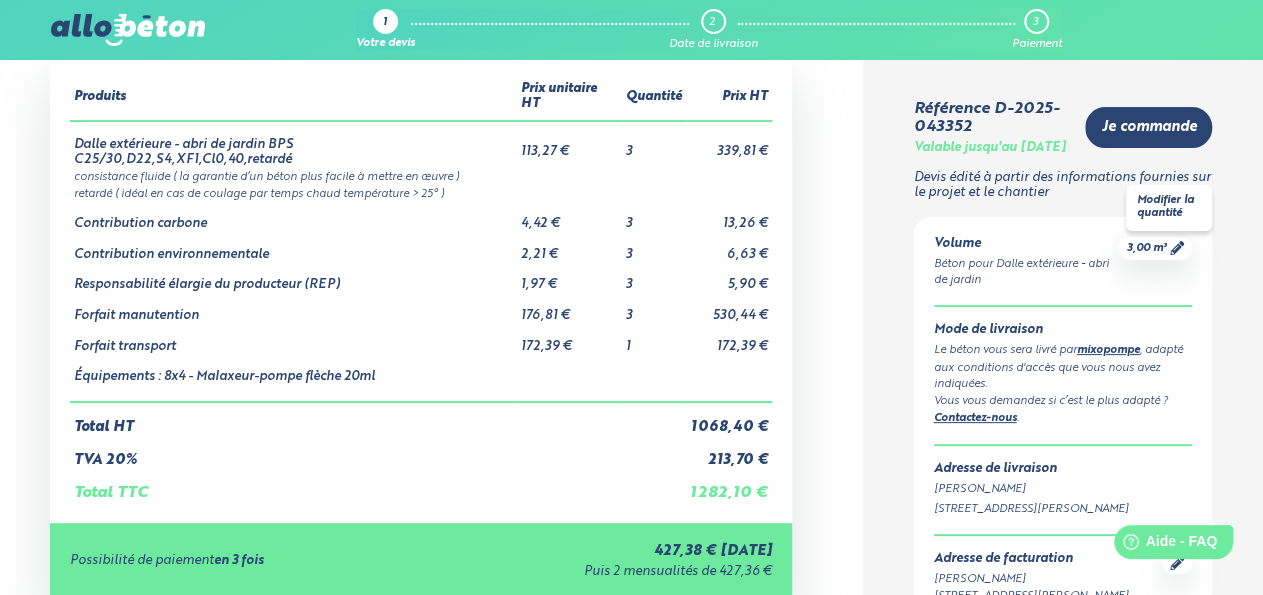click 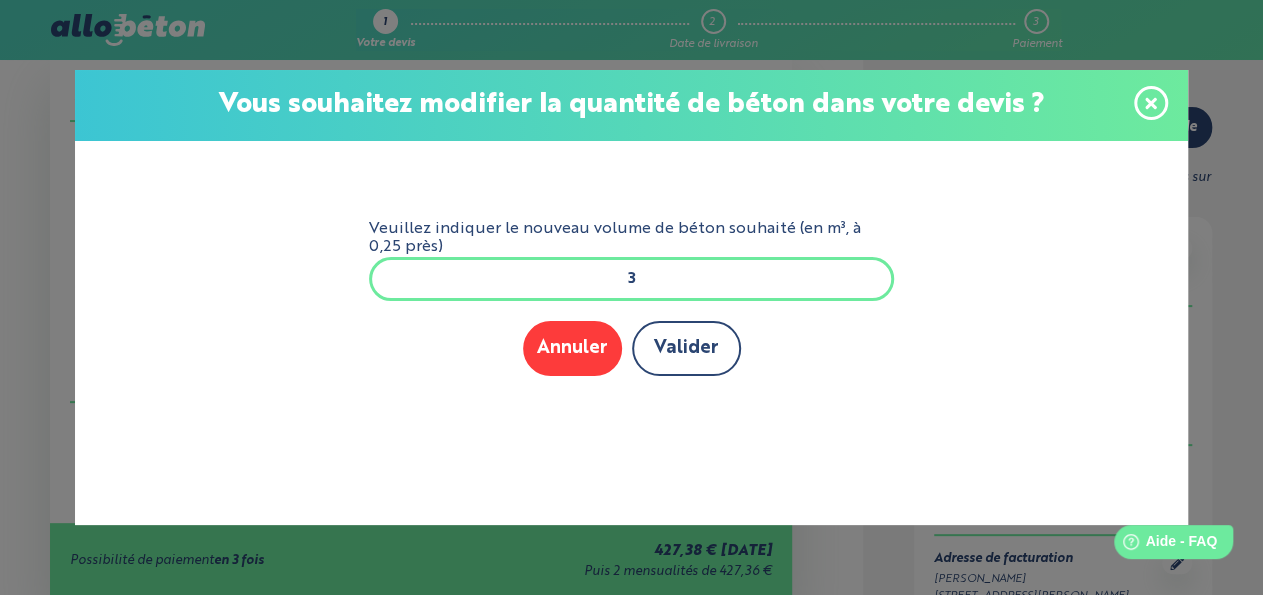 click on "Valider" at bounding box center (686, 348) 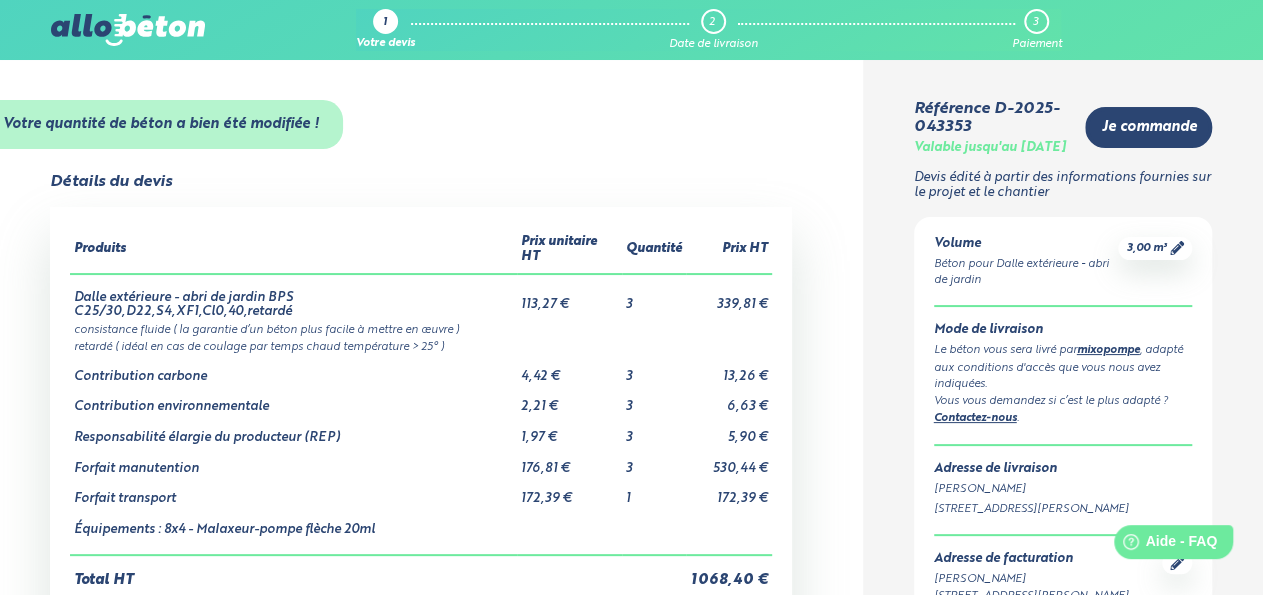scroll, scrollTop: 0, scrollLeft: 0, axis: both 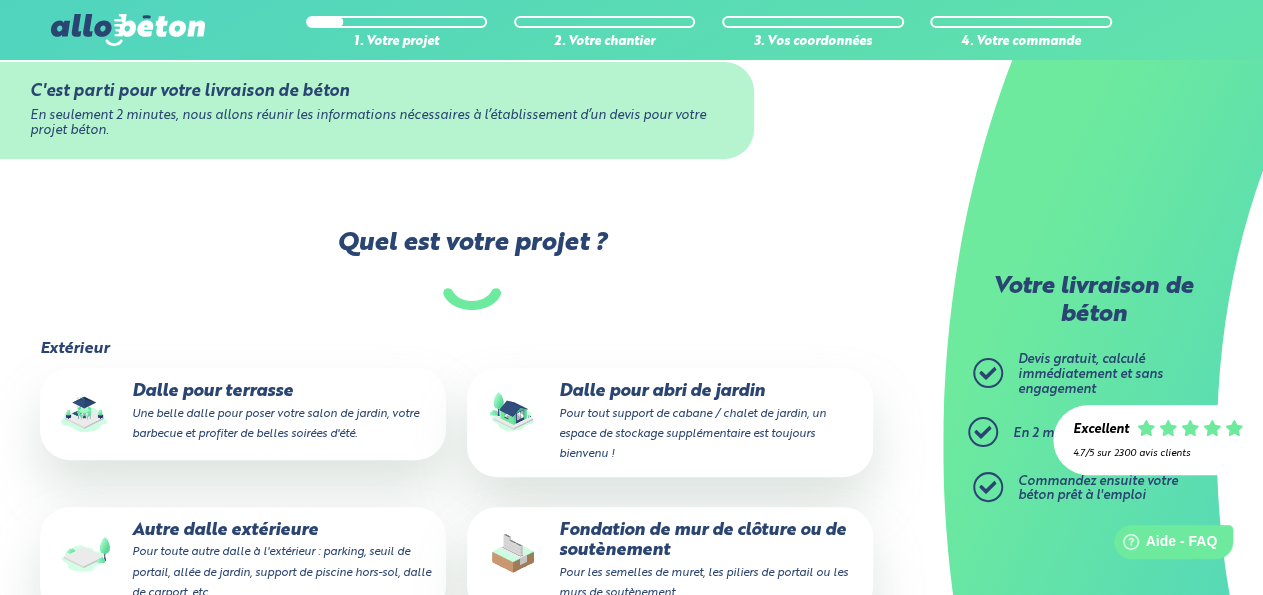 click on "Pour tout support de cabane / chalet de jardin, un espace de stockage supplémentaire est toujours bienvenu !" at bounding box center [692, 434] 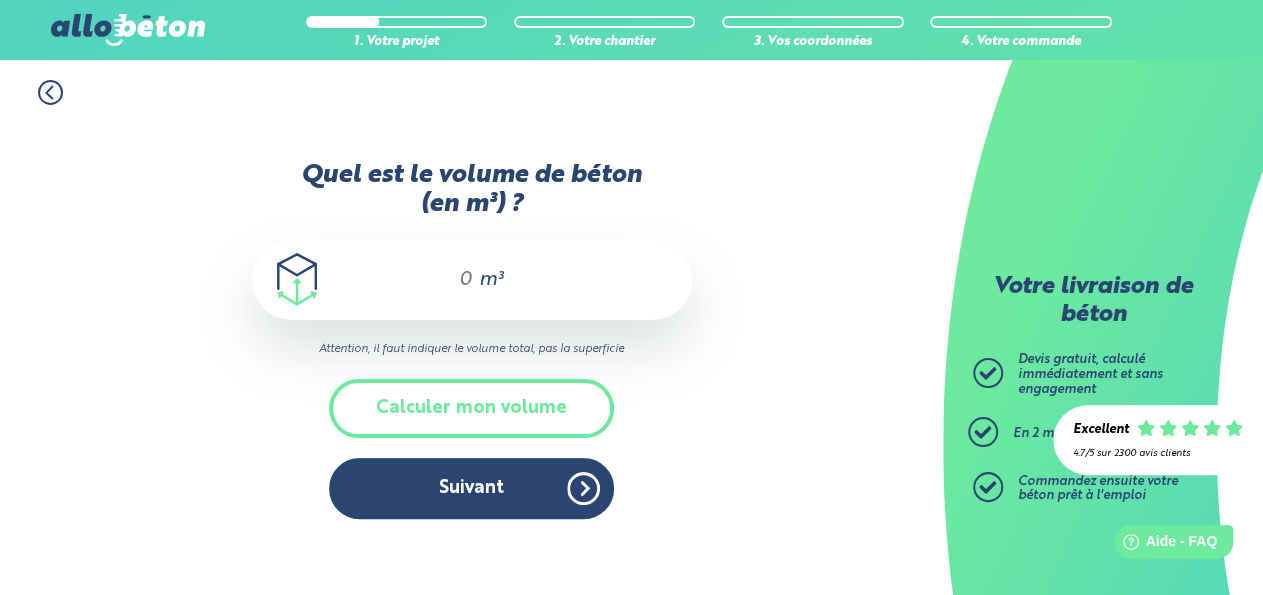 scroll, scrollTop: 0, scrollLeft: 0, axis: both 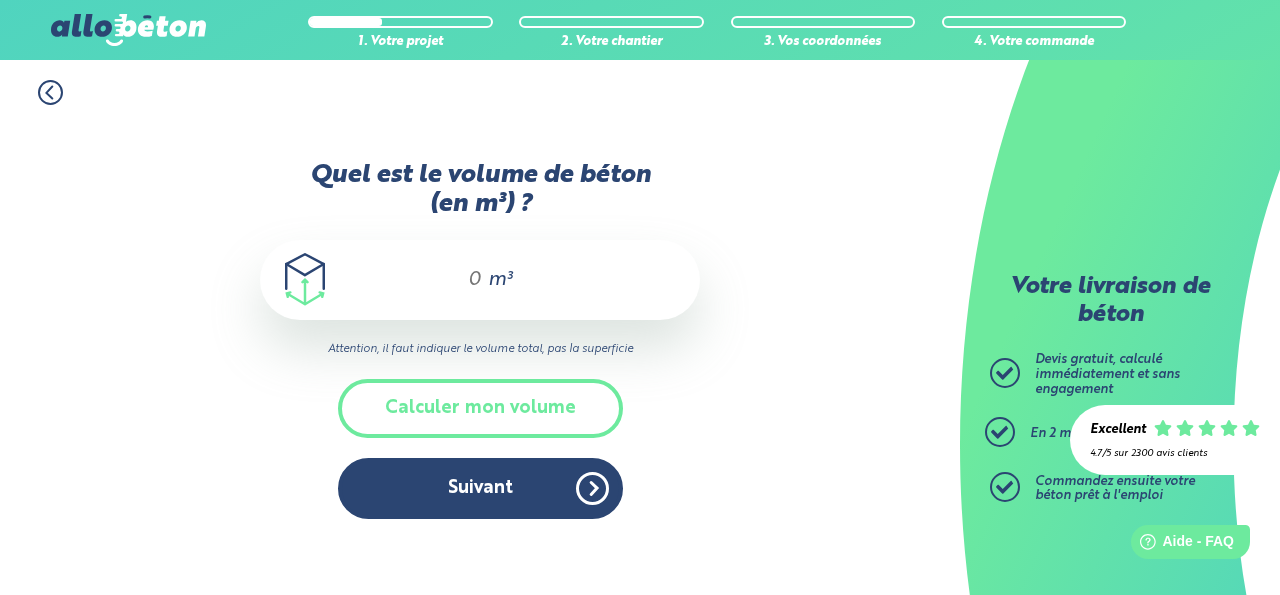 click on "Quel est le volume de béton (en m³) ?" at bounding box center (466, 280) 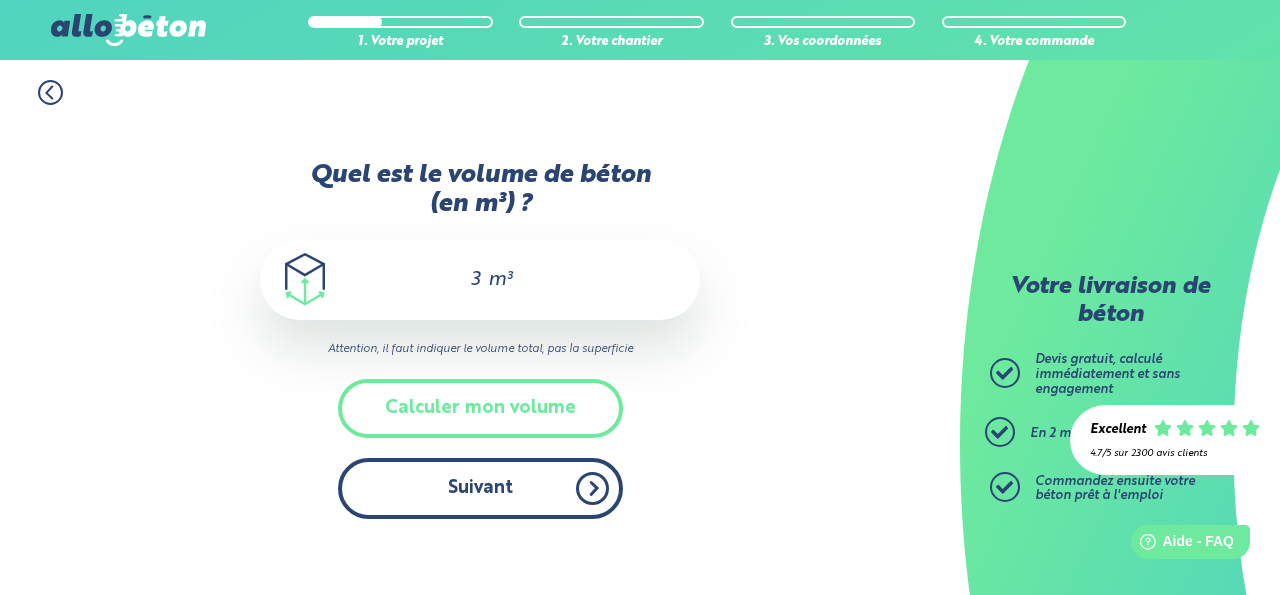 type on "3" 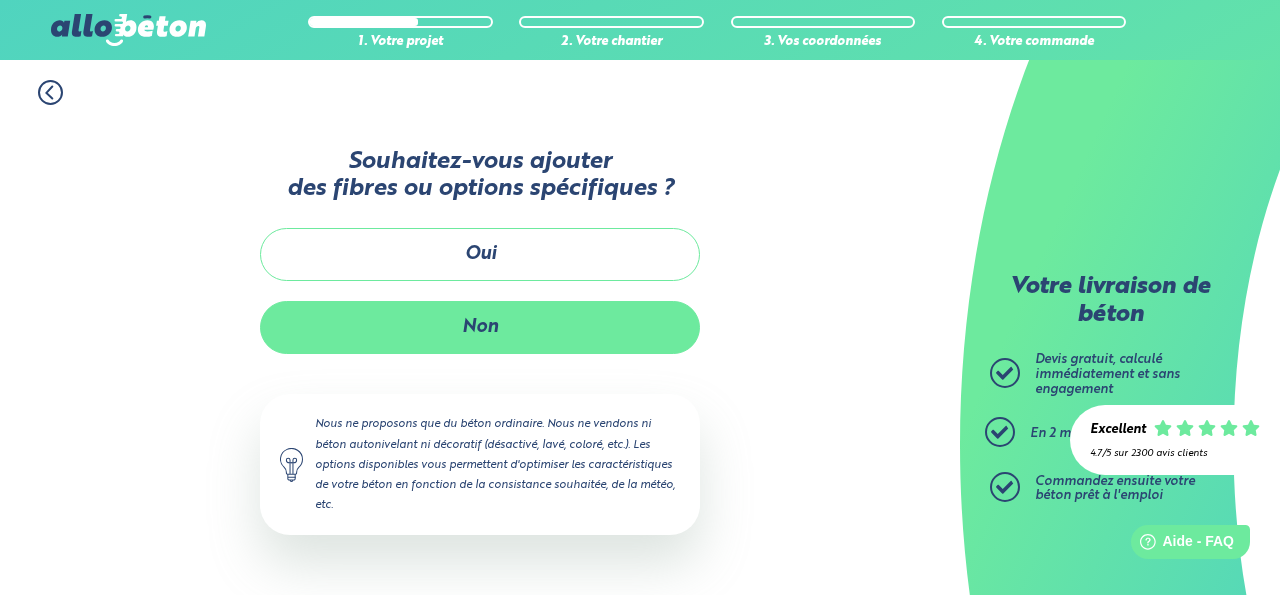 click on "Non" at bounding box center [480, 327] 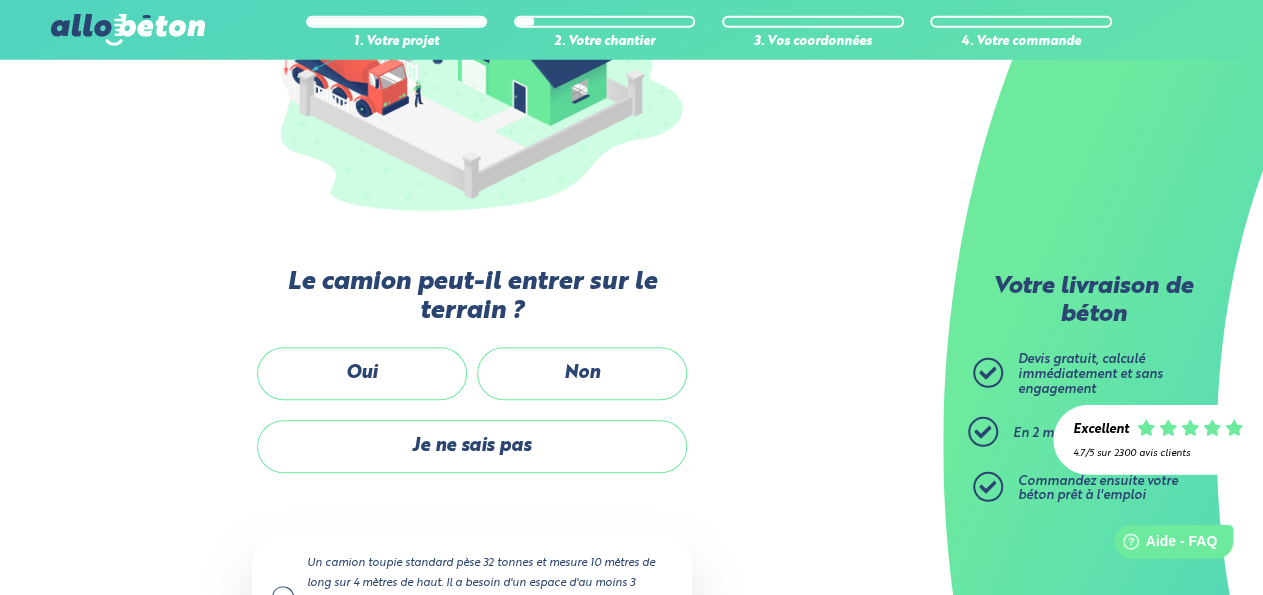 scroll, scrollTop: 416, scrollLeft: 0, axis: vertical 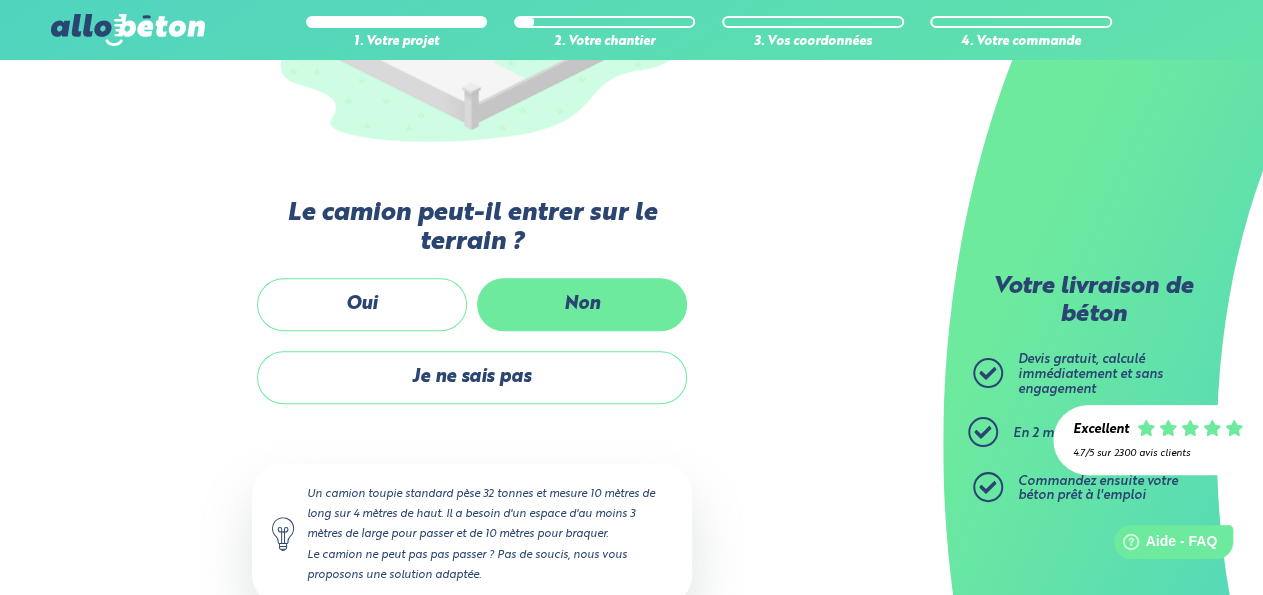 click on "Non" at bounding box center [582, 304] 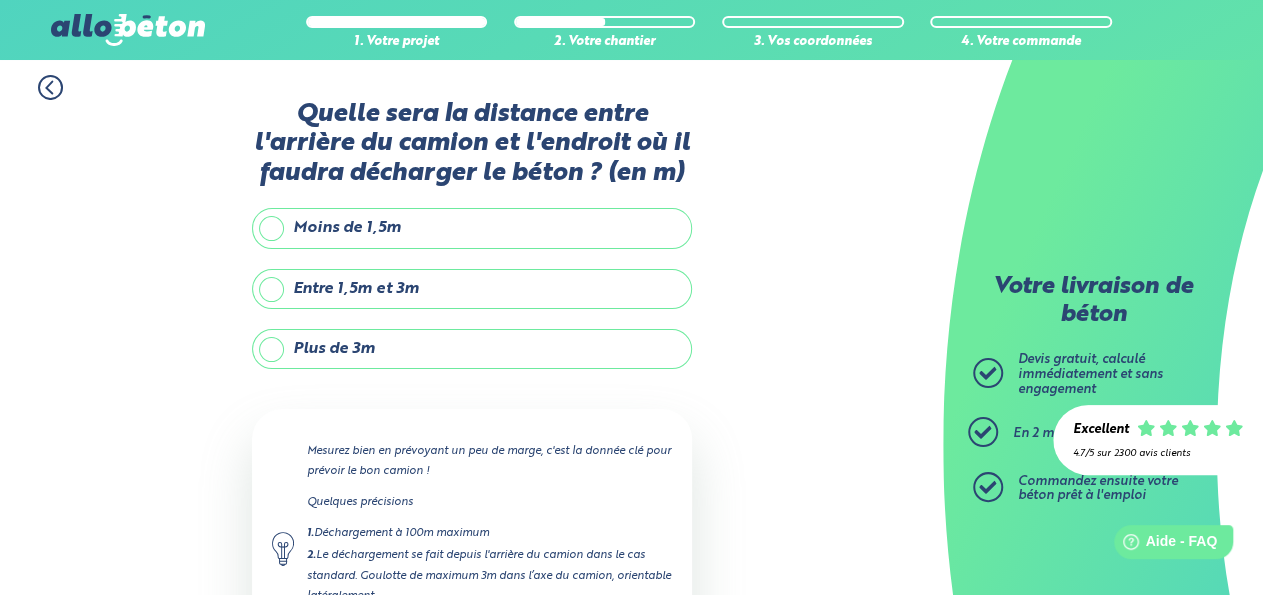 scroll, scrollTop: 109, scrollLeft: 0, axis: vertical 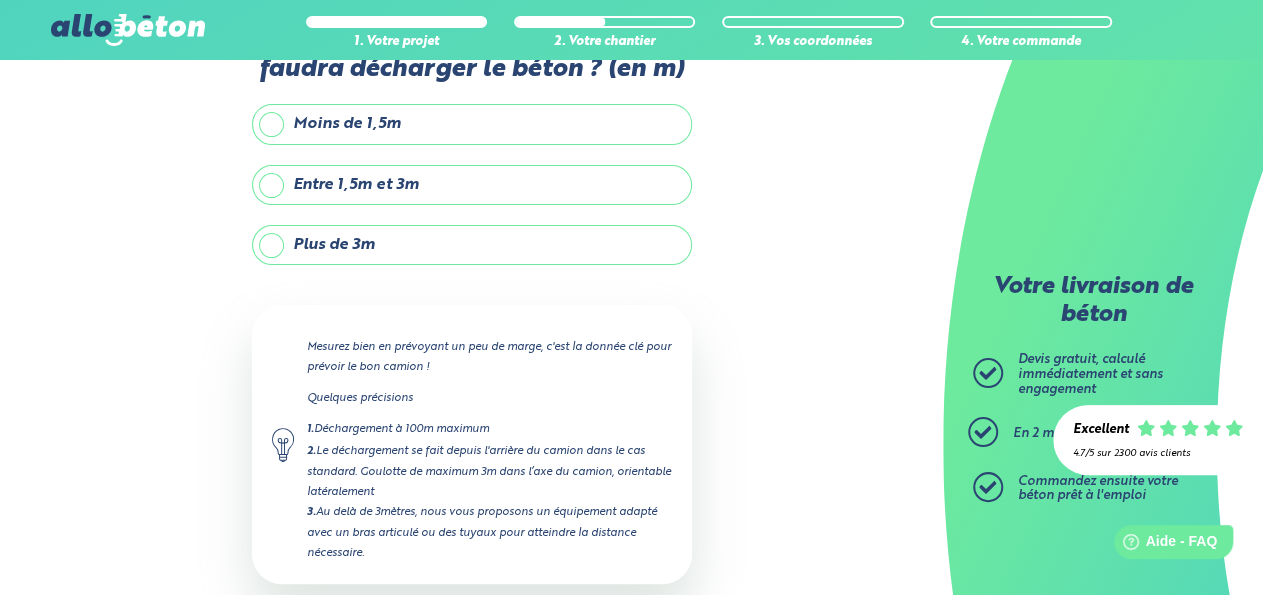 click on "Entre 1,5m et 3m" at bounding box center (472, 185) 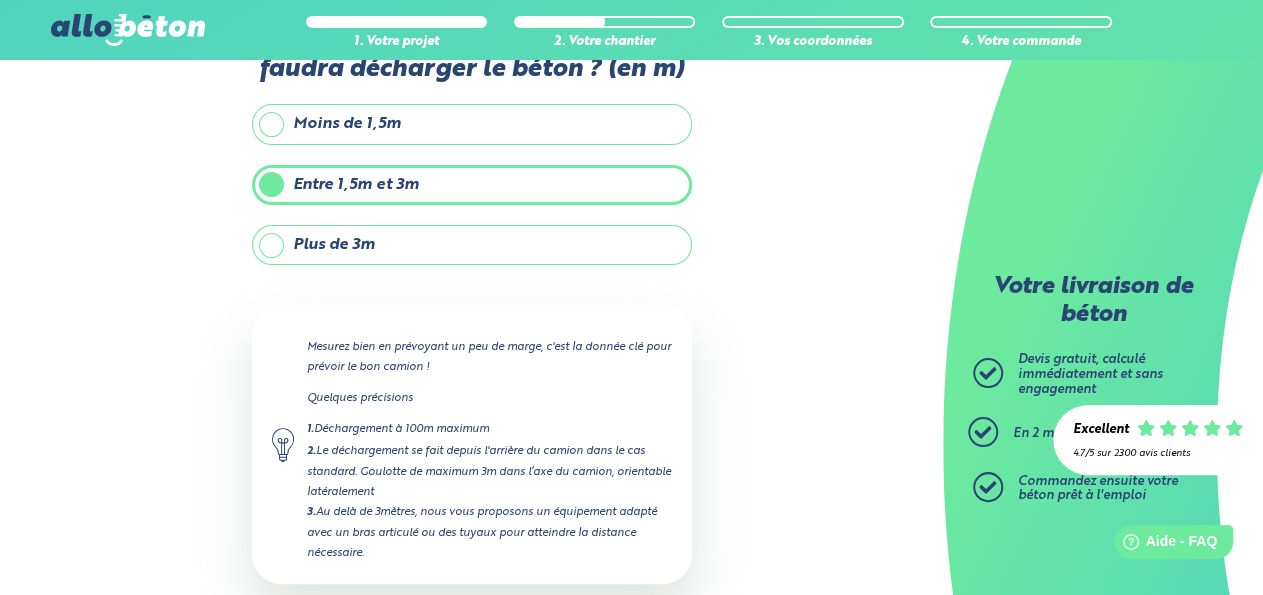 scroll, scrollTop: 213, scrollLeft: 0, axis: vertical 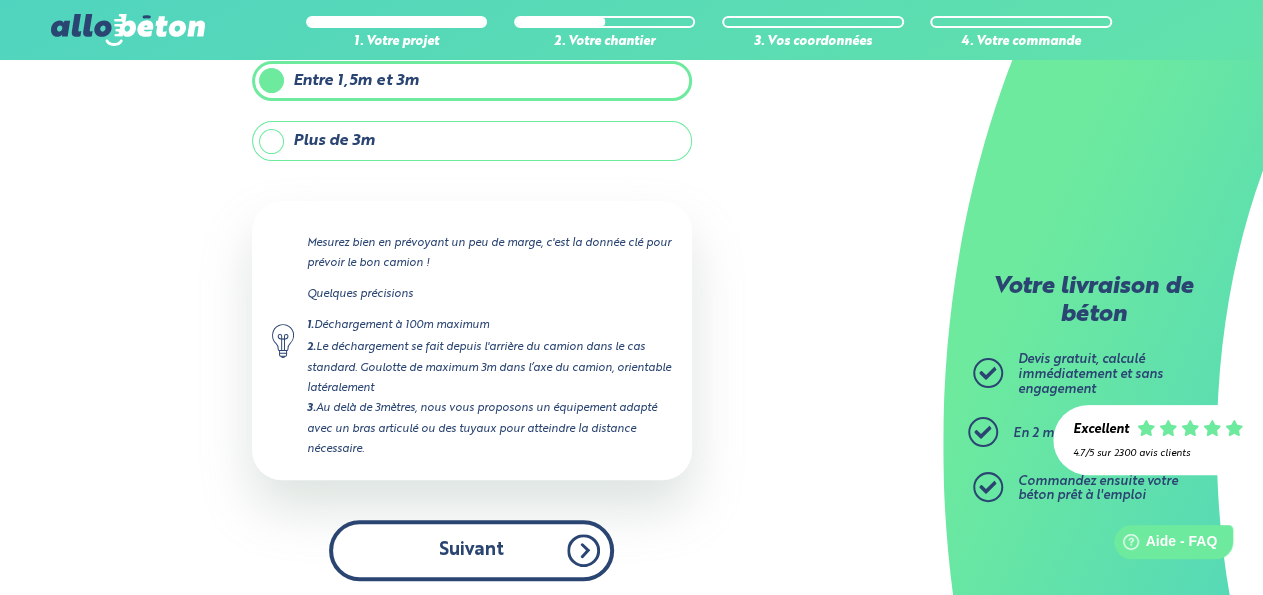 click on "Suivant" at bounding box center (471, 550) 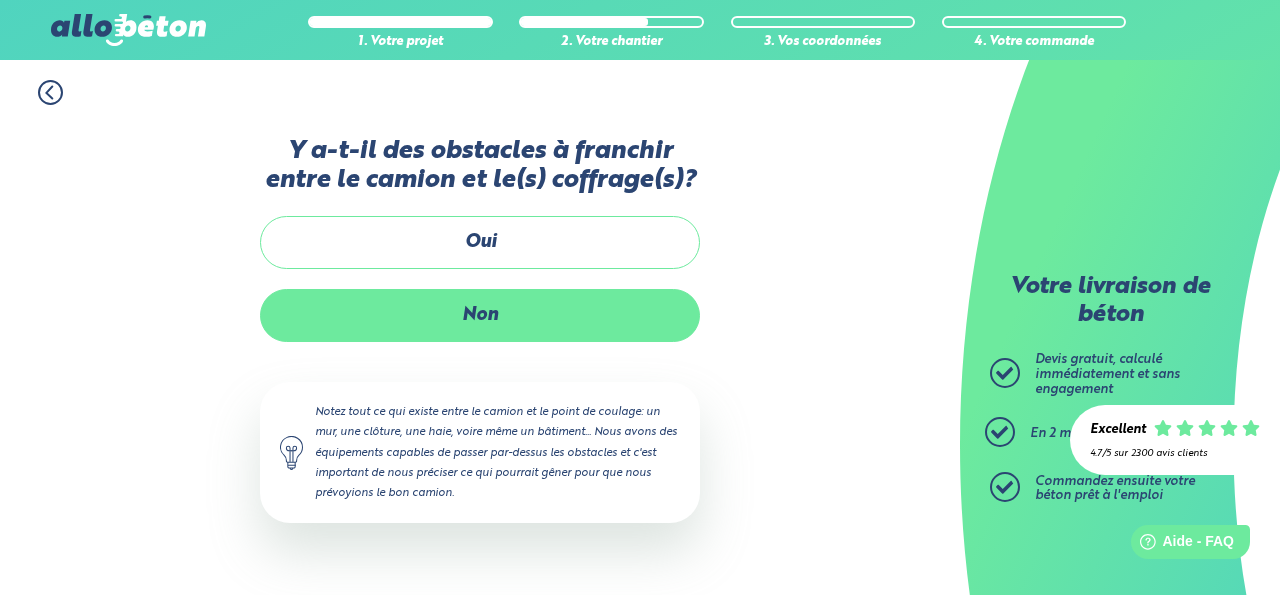click on "Non" at bounding box center (480, 315) 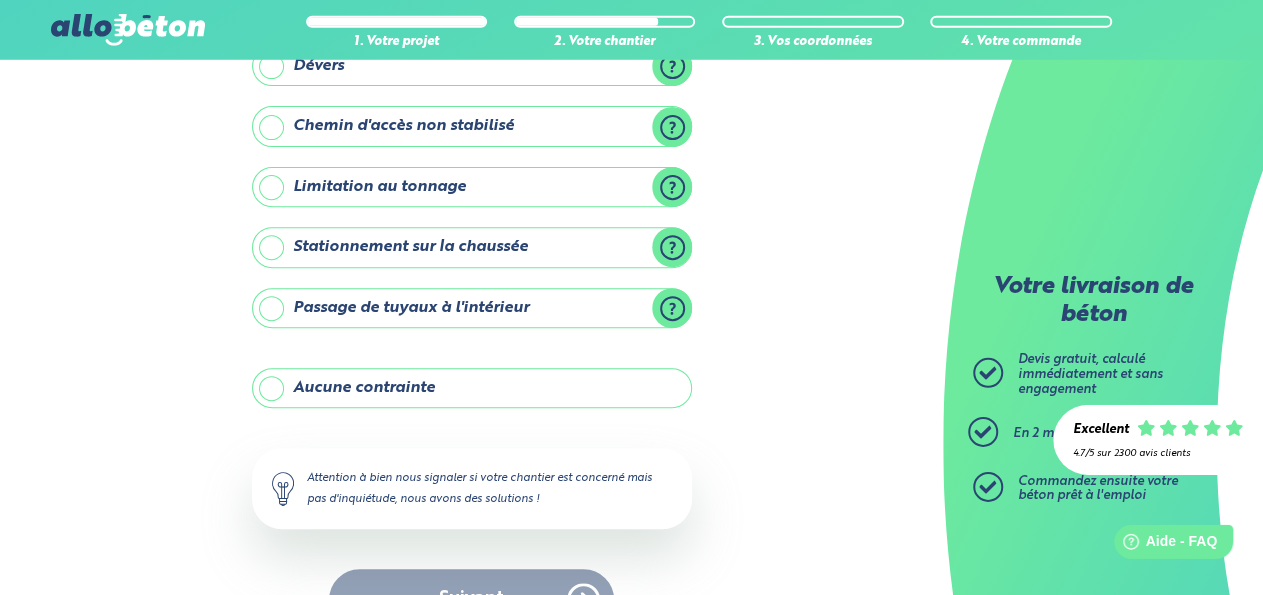 scroll, scrollTop: 312, scrollLeft: 0, axis: vertical 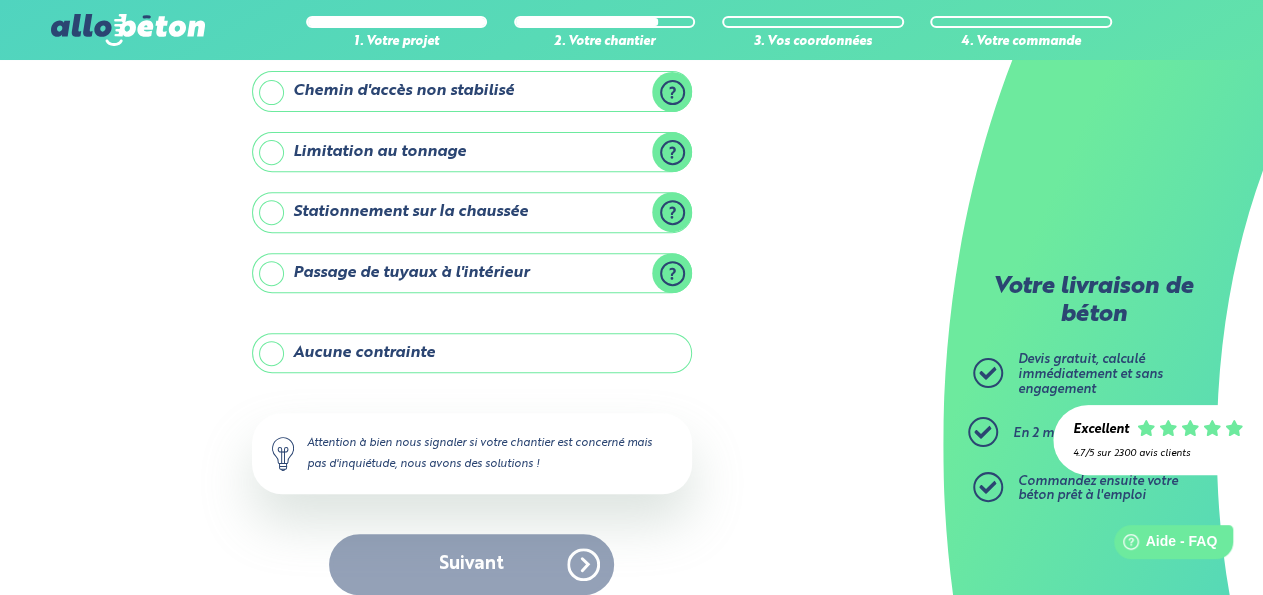 click on "Aucune contrainte" at bounding box center (472, 353) 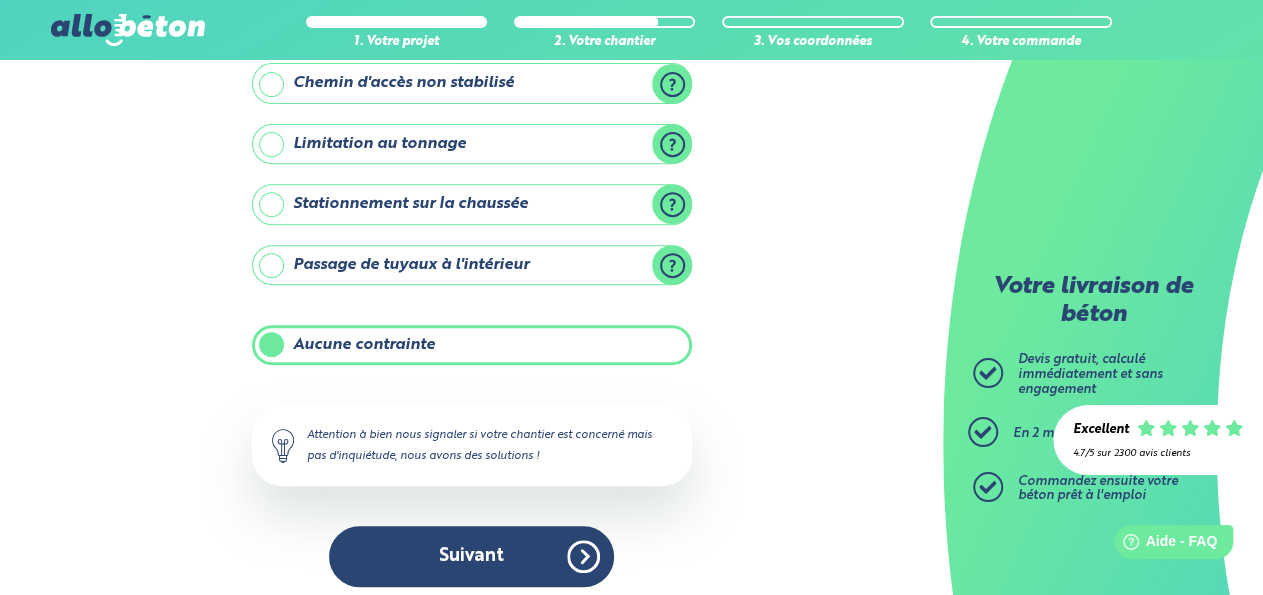 scroll, scrollTop: 326, scrollLeft: 0, axis: vertical 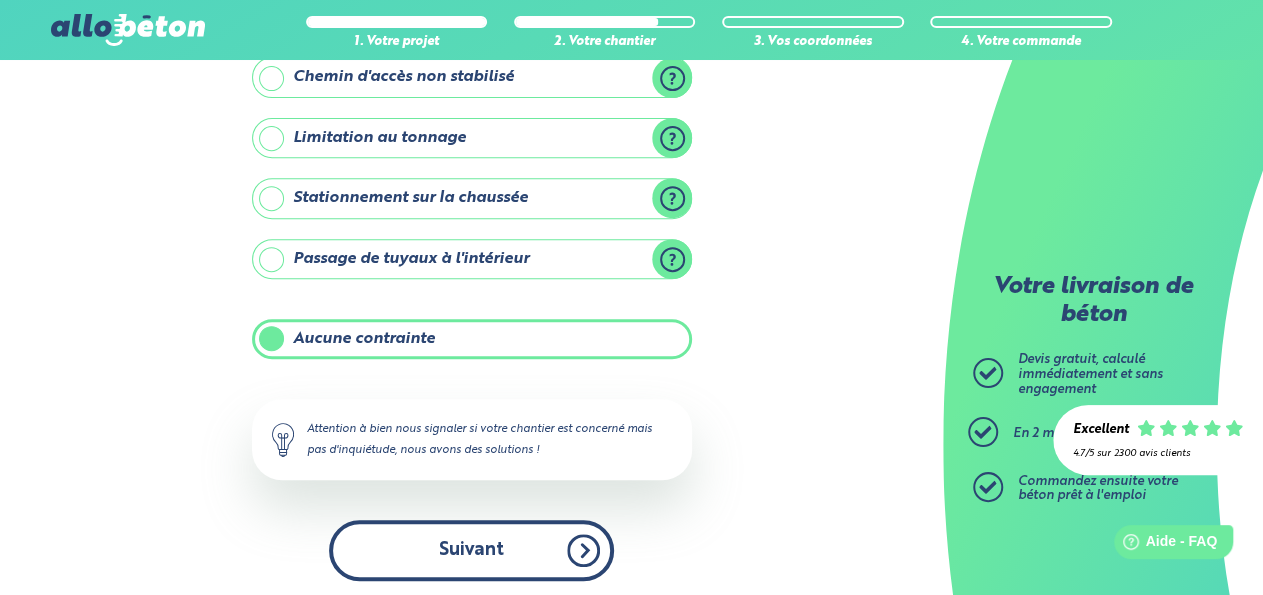 click on "Suivant" at bounding box center (471, 550) 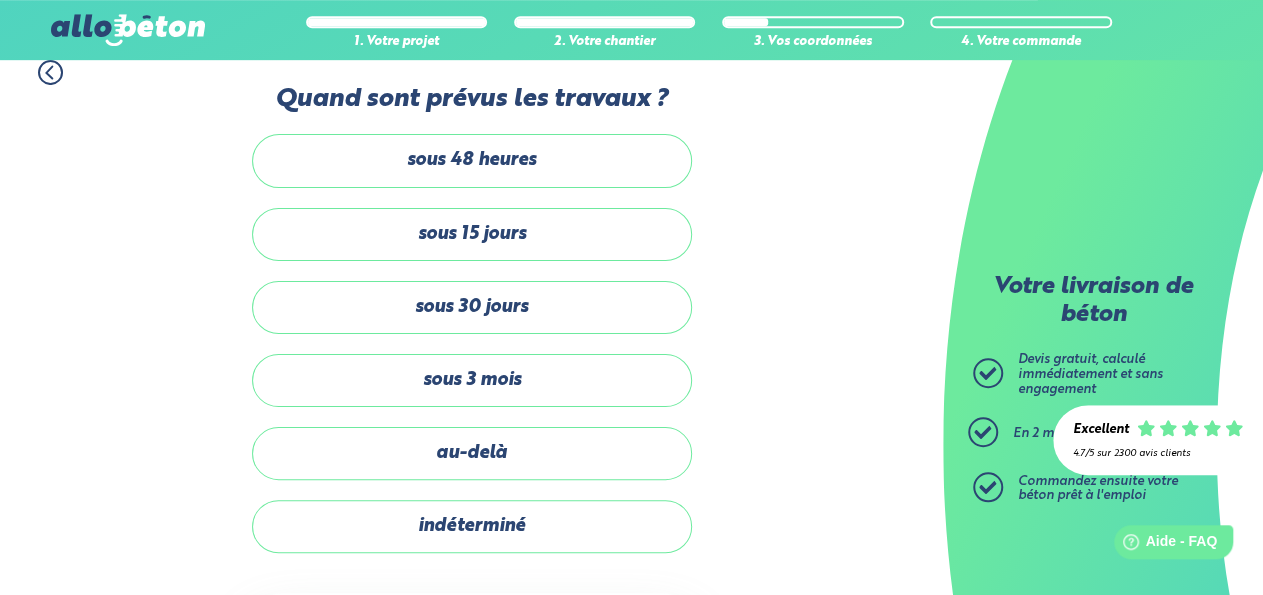 scroll, scrollTop: 0, scrollLeft: 0, axis: both 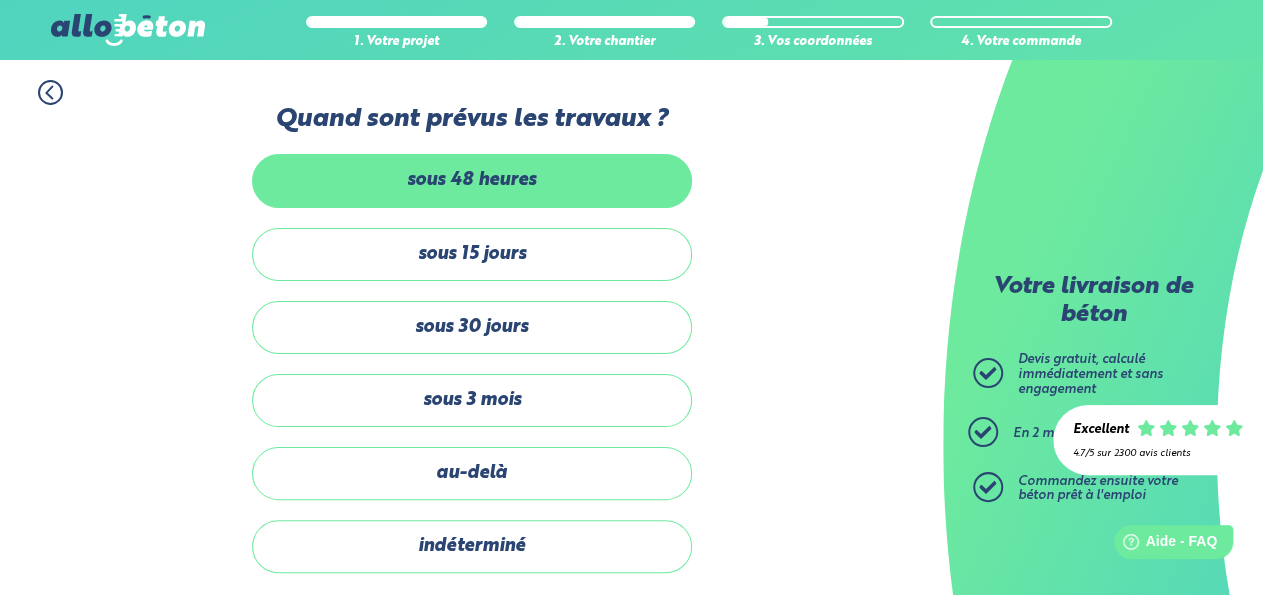 click on "sous 48 heures" at bounding box center (472, 180) 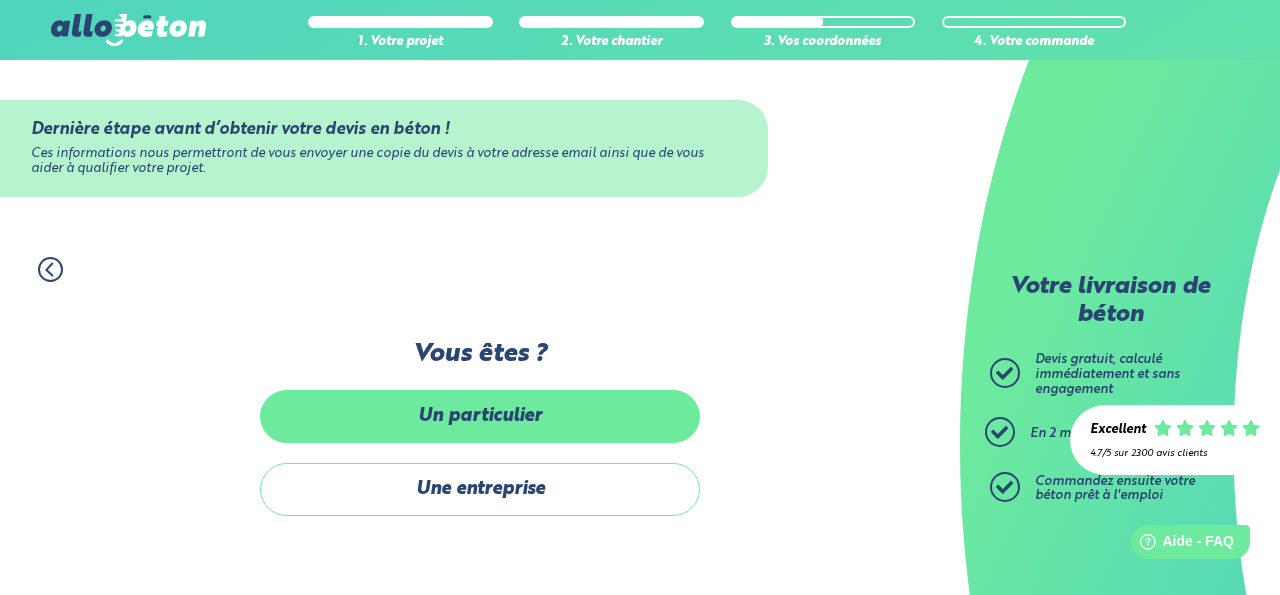 click on "Un particulier" at bounding box center (480, 416) 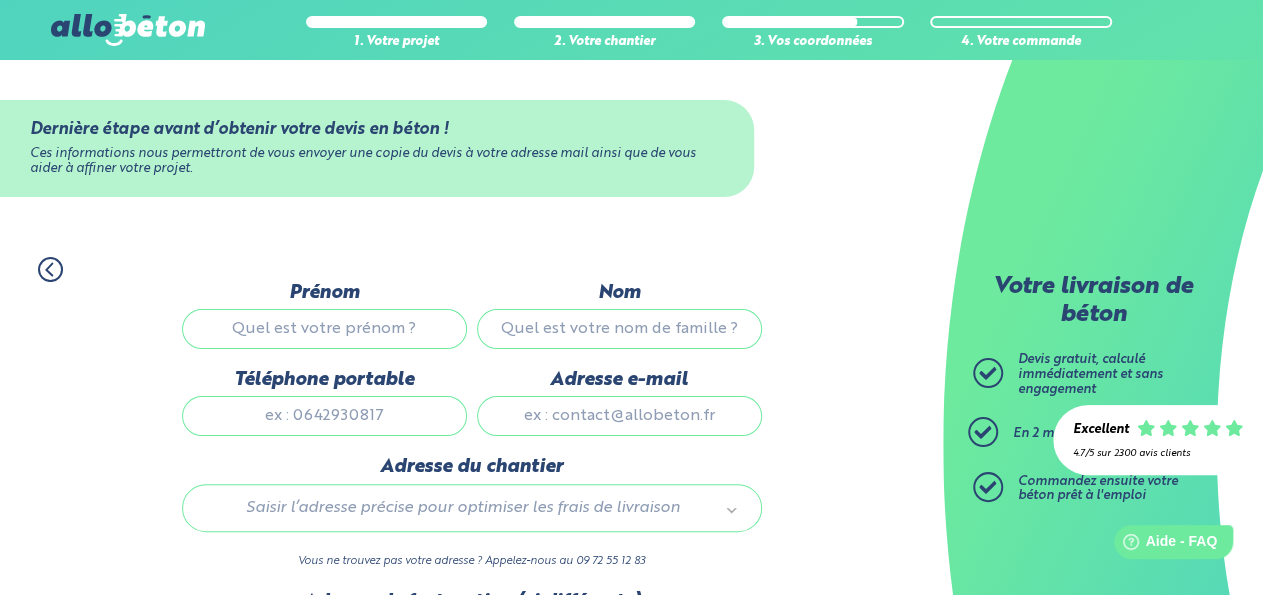 click on "Prénom" at bounding box center [324, 329] 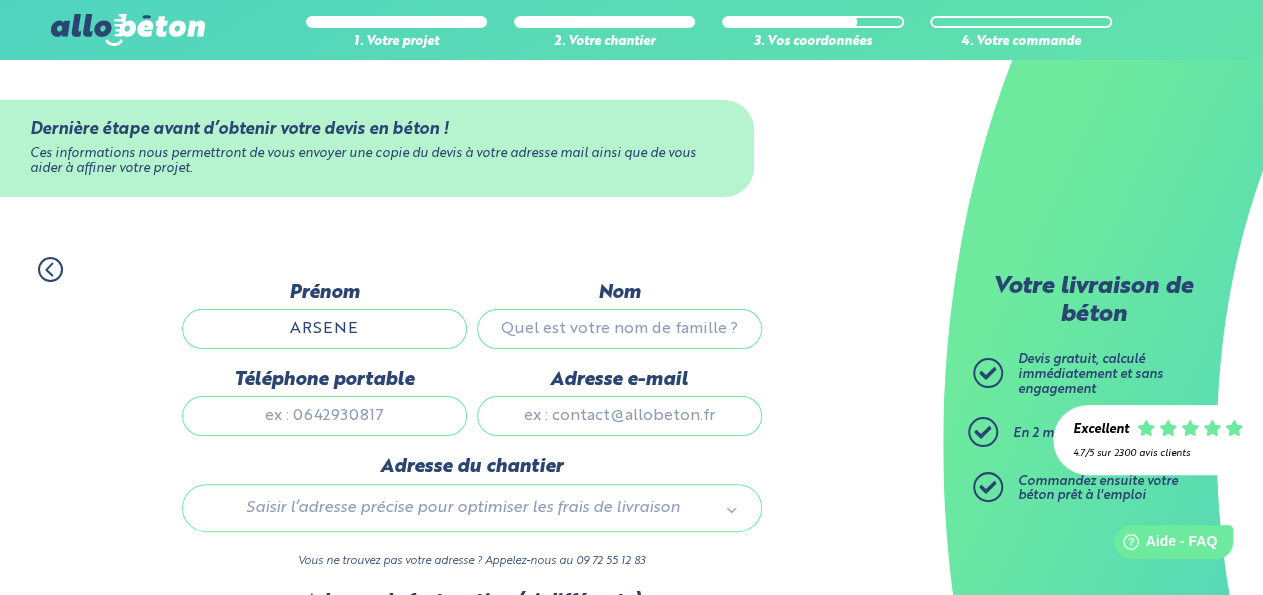 type on "ARSENE" 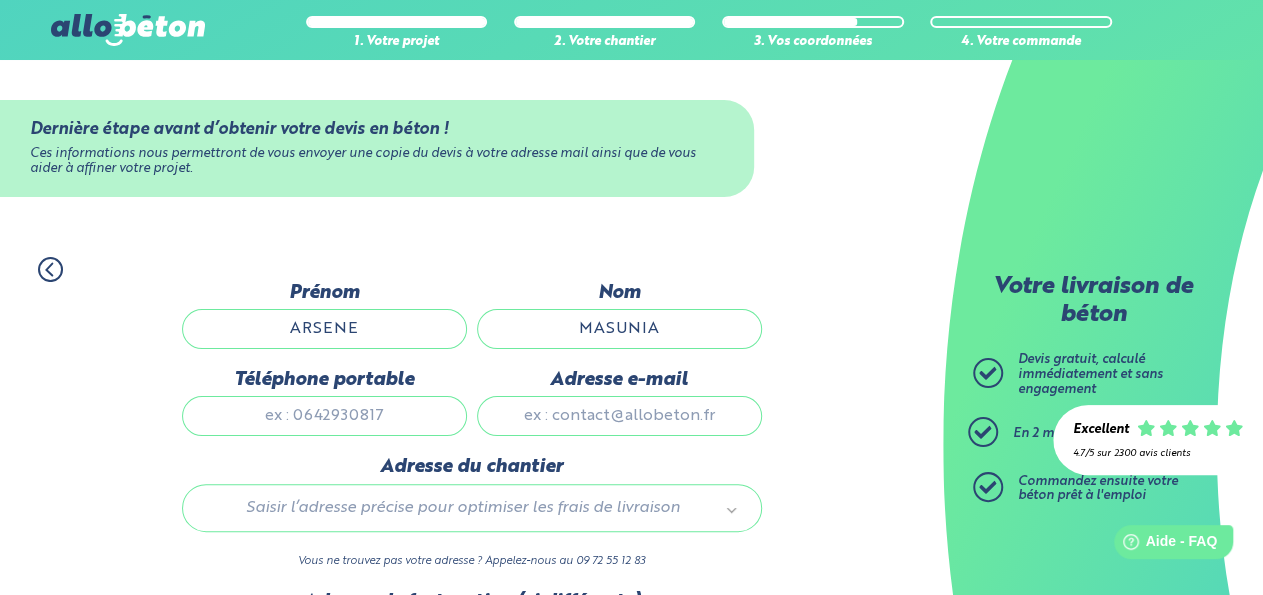 type on "MASUNIA" 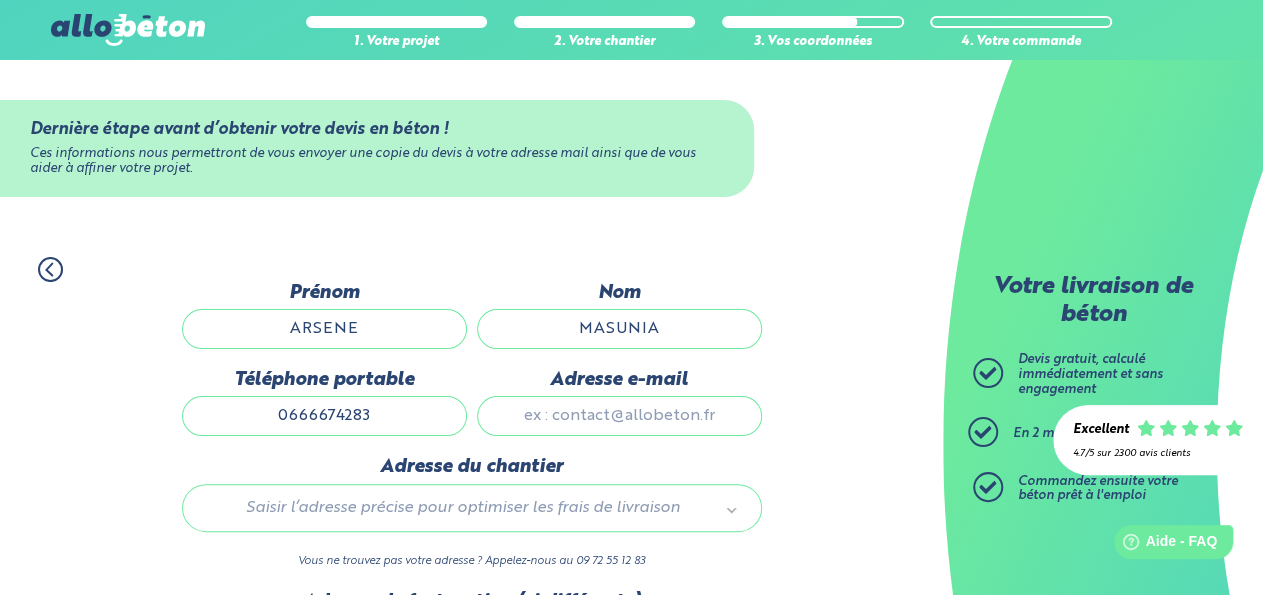 type on "0666674283" 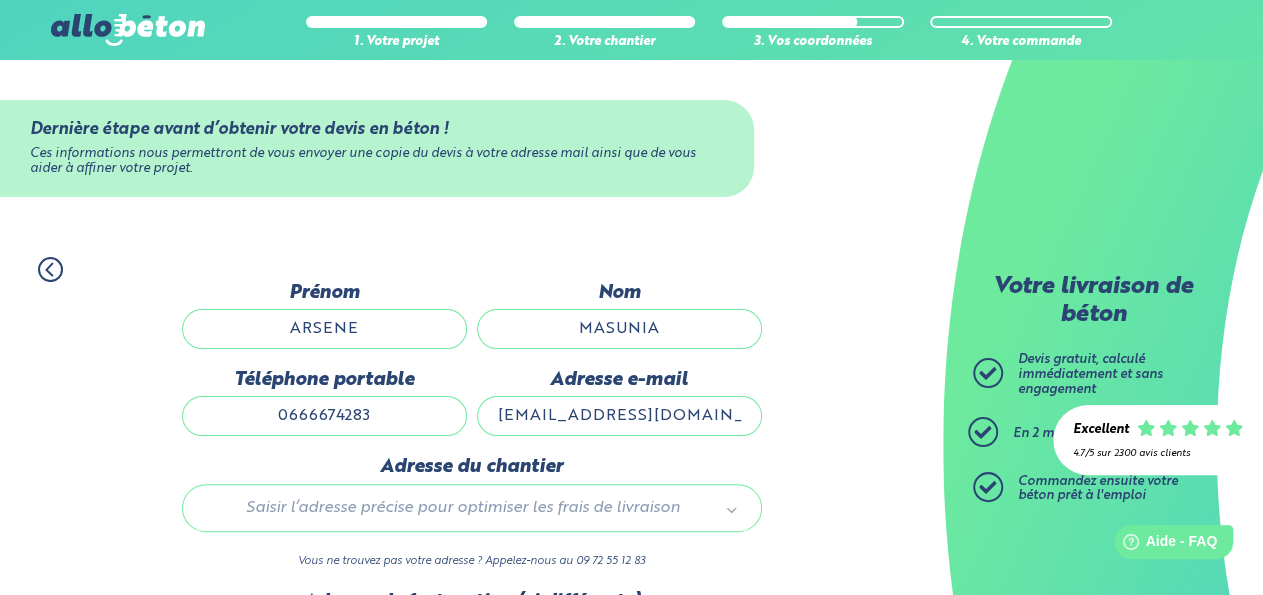 type on "arsnavon83@yahoo.fr" 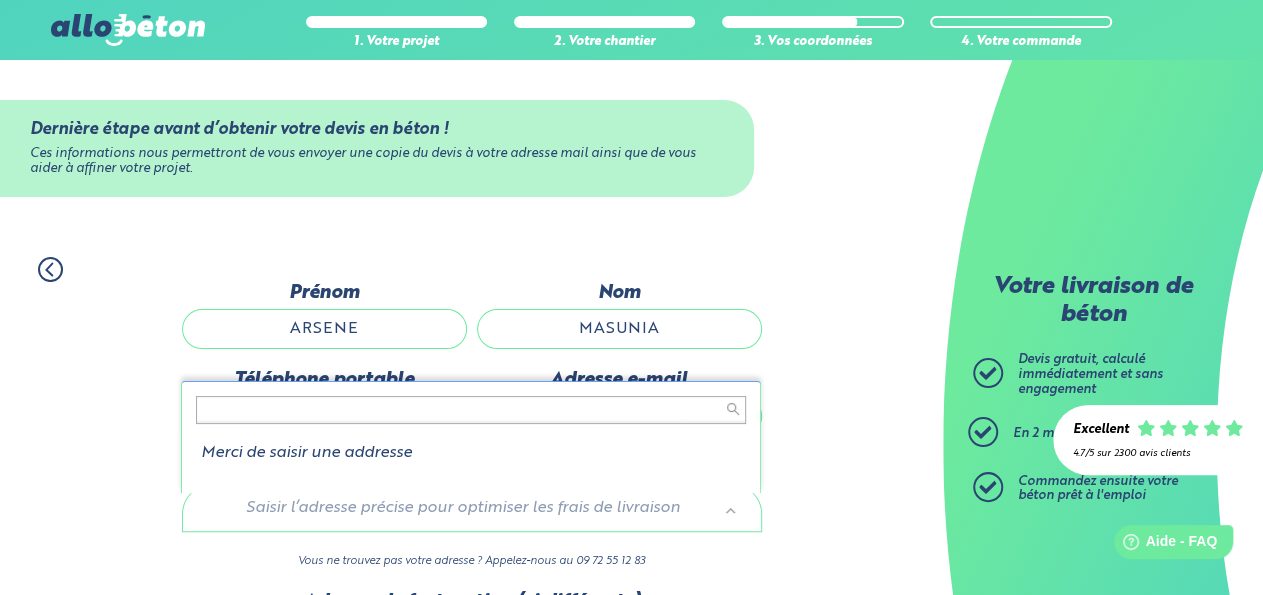 type on "'" 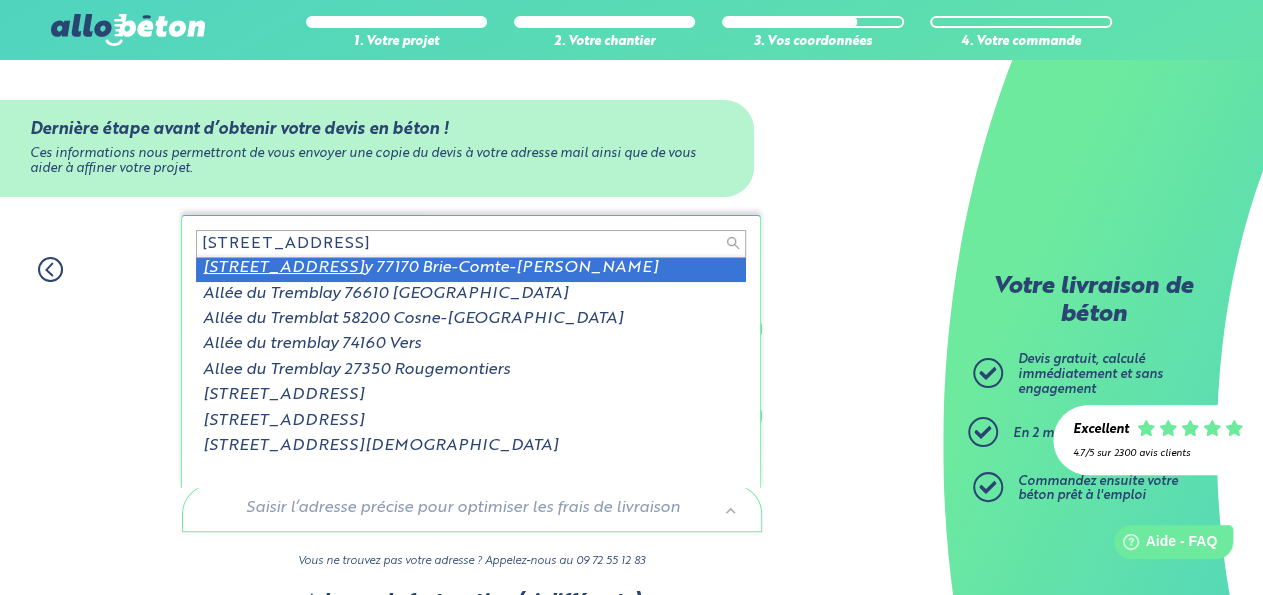 scroll, scrollTop: 0, scrollLeft: 0, axis: both 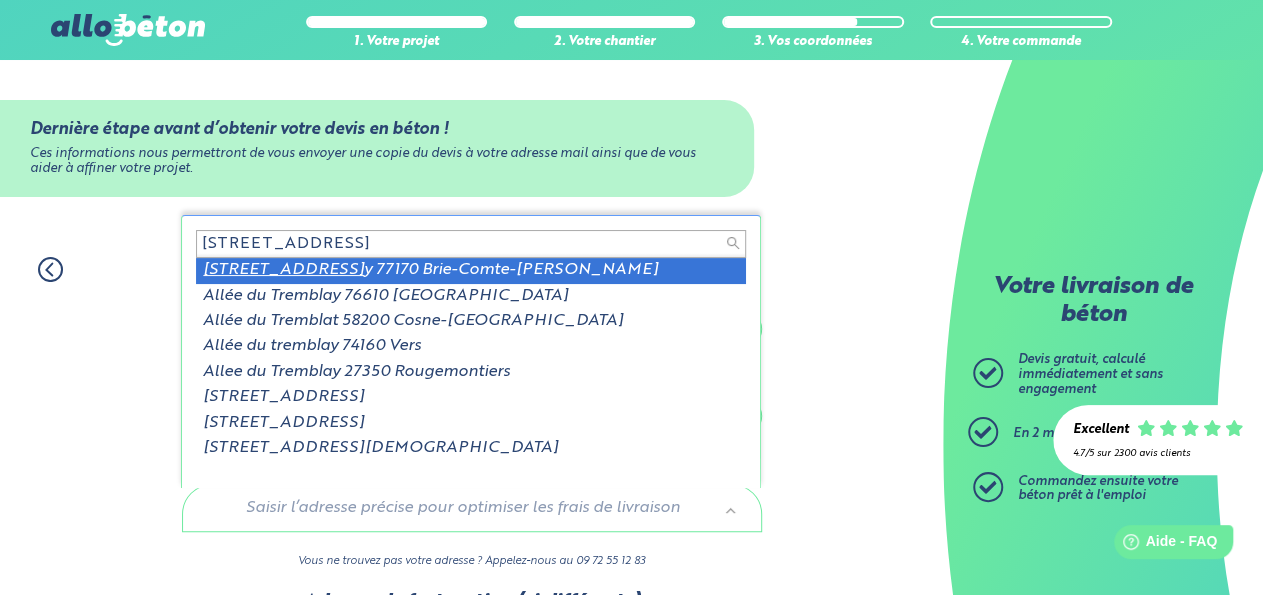 type on "4 allée du Trembla" 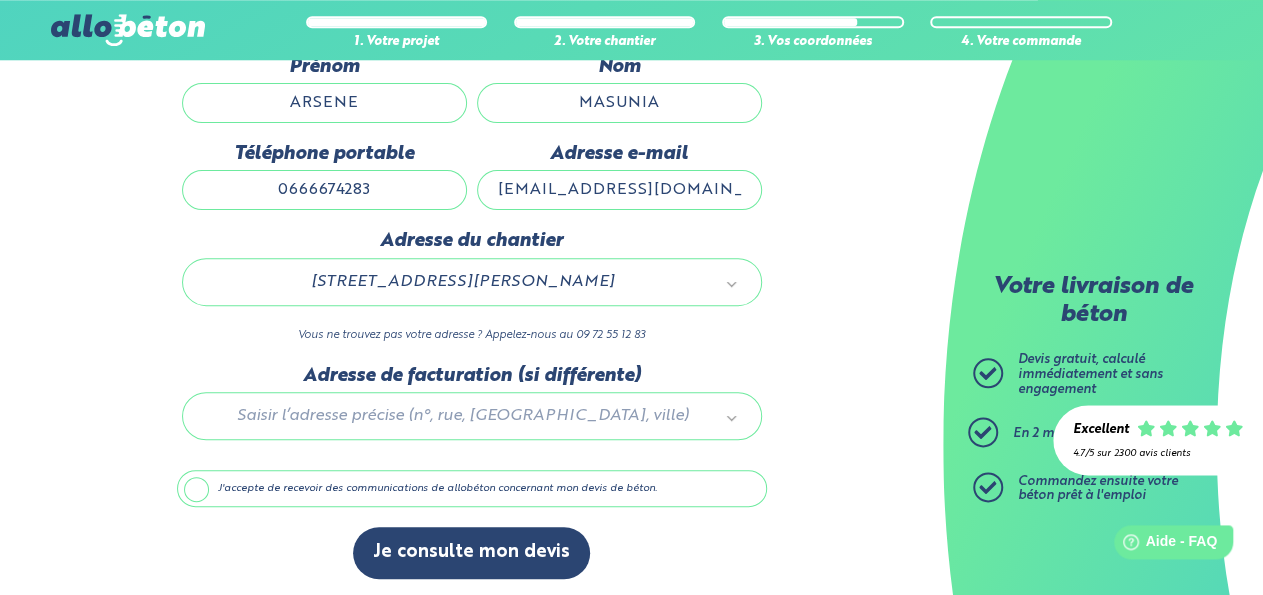 scroll, scrollTop: 234, scrollLeft: 0, axis: vertical 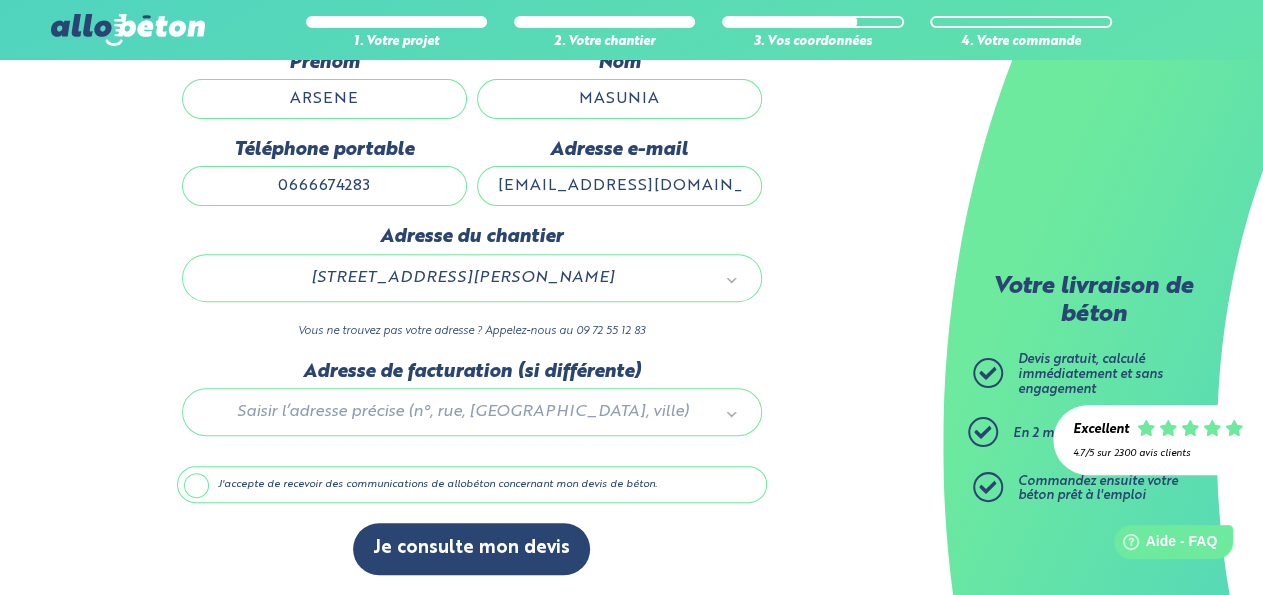 click on "J'accepte de recevoir des communications de allobéton concernant mon devis de béton." at bounding box center [472, 485] 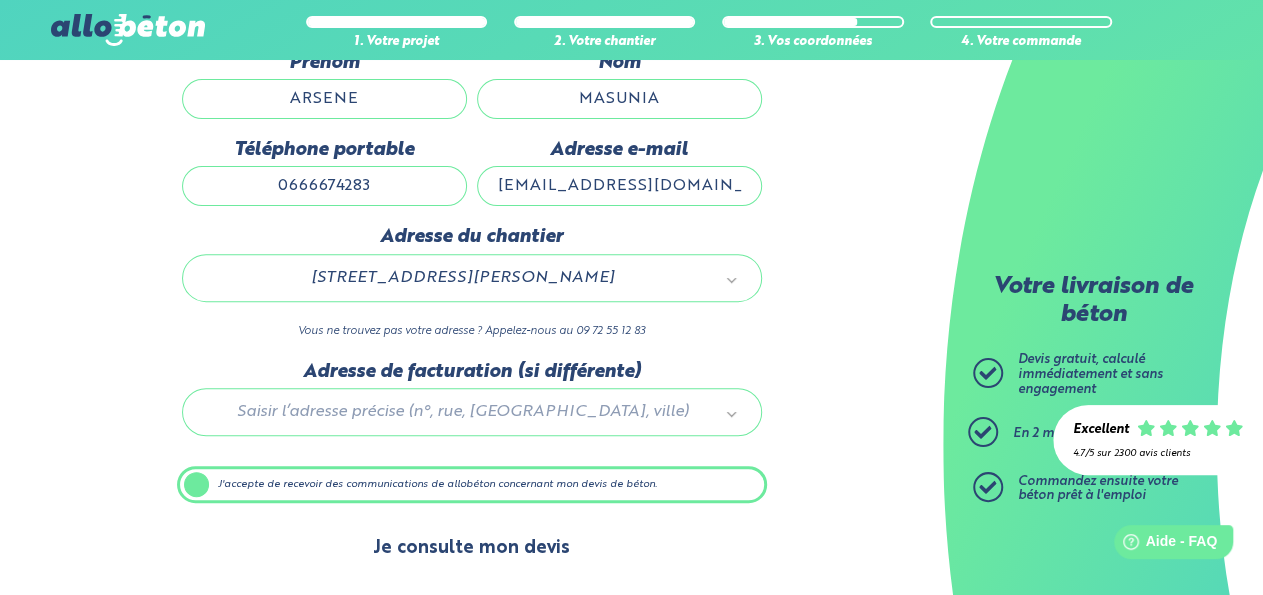 click on "Je consulte mon devis" at bounding box center (471, 548) 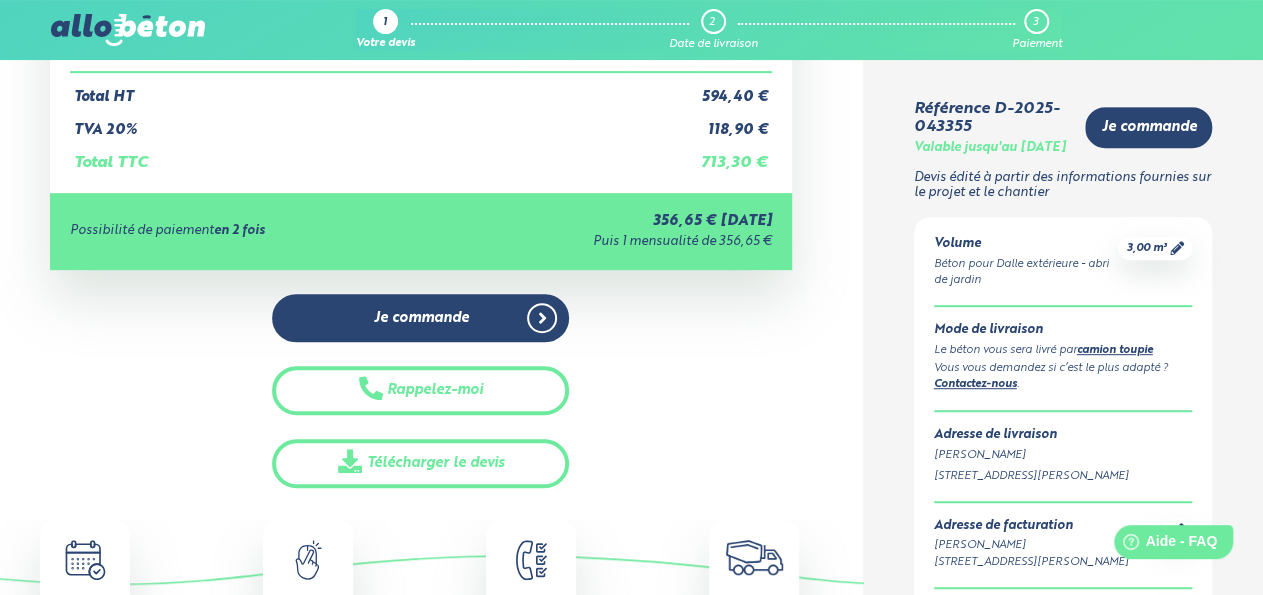 scroll, scrollTop: 416, scrollLeft: 0, axis: vertical 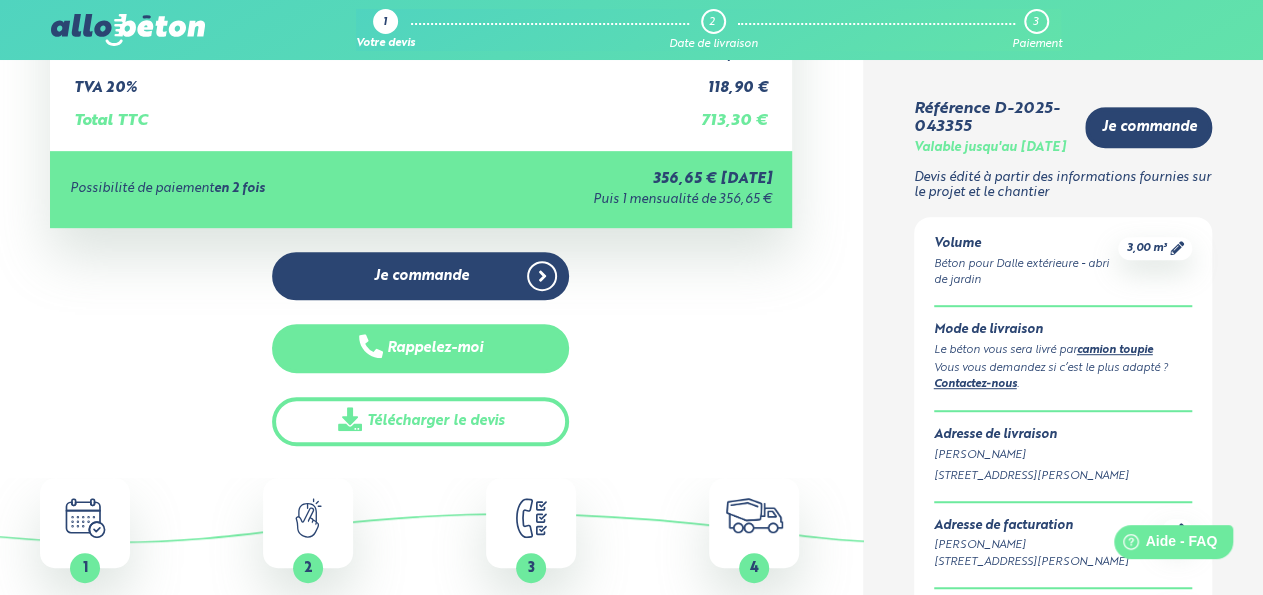 click on "Rappelez-moi" at bounding box center (420, 348) 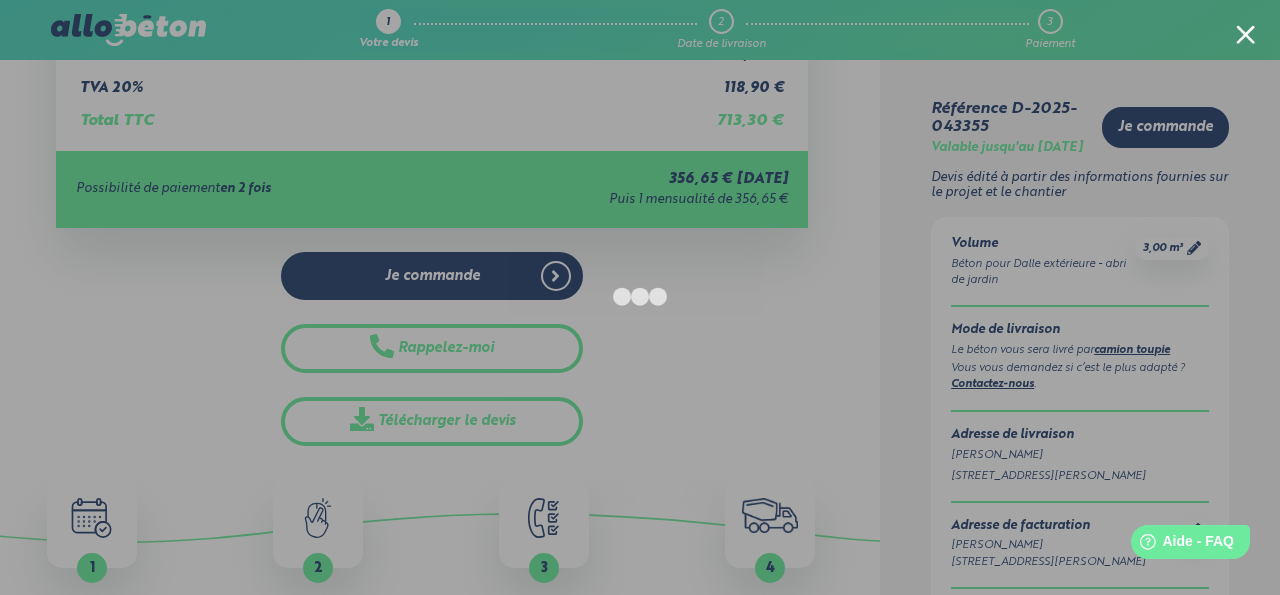 click at bounding box center [1245, 34] 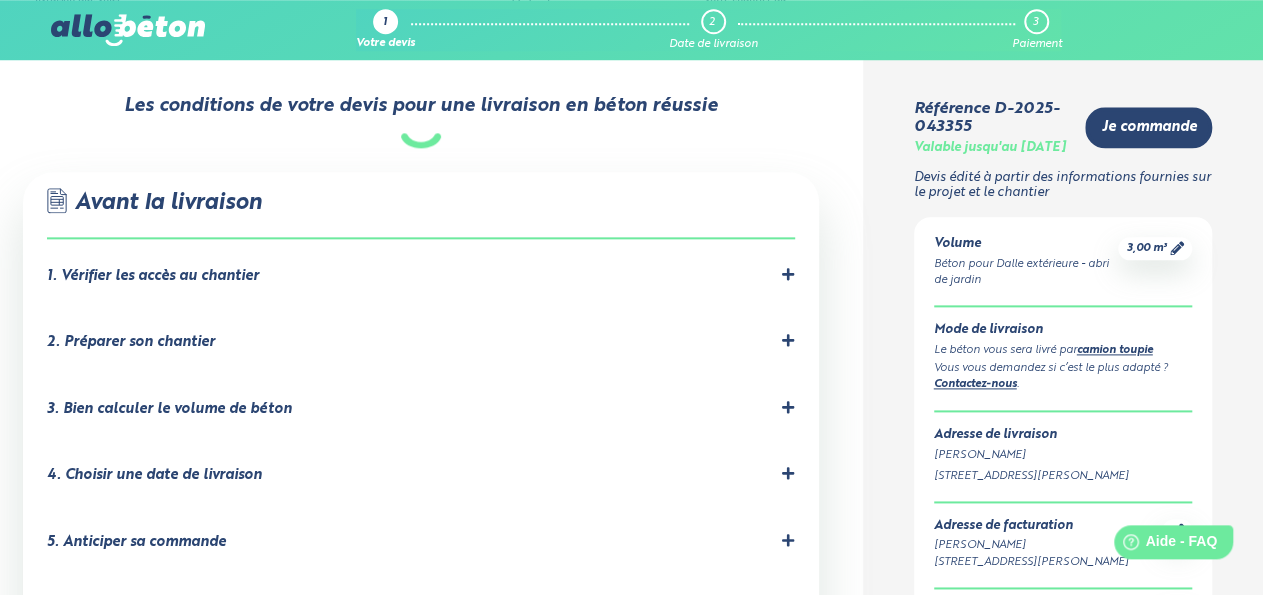 scroll, scrollTop: 1144, scrollLeft: 0, axis: vertical 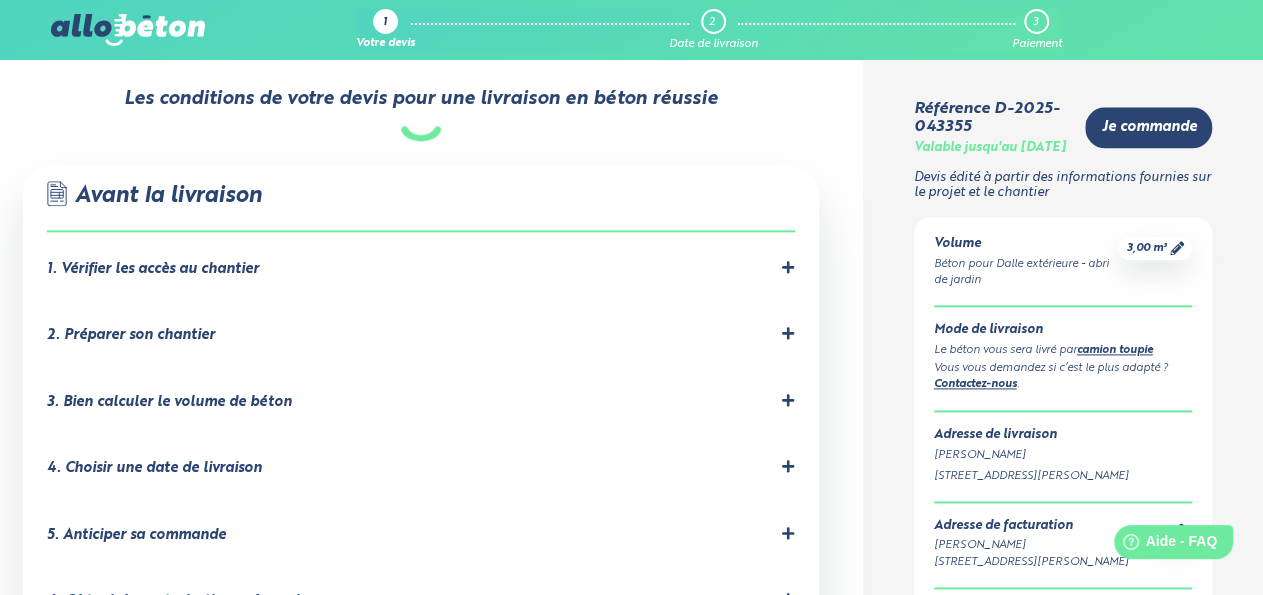 click 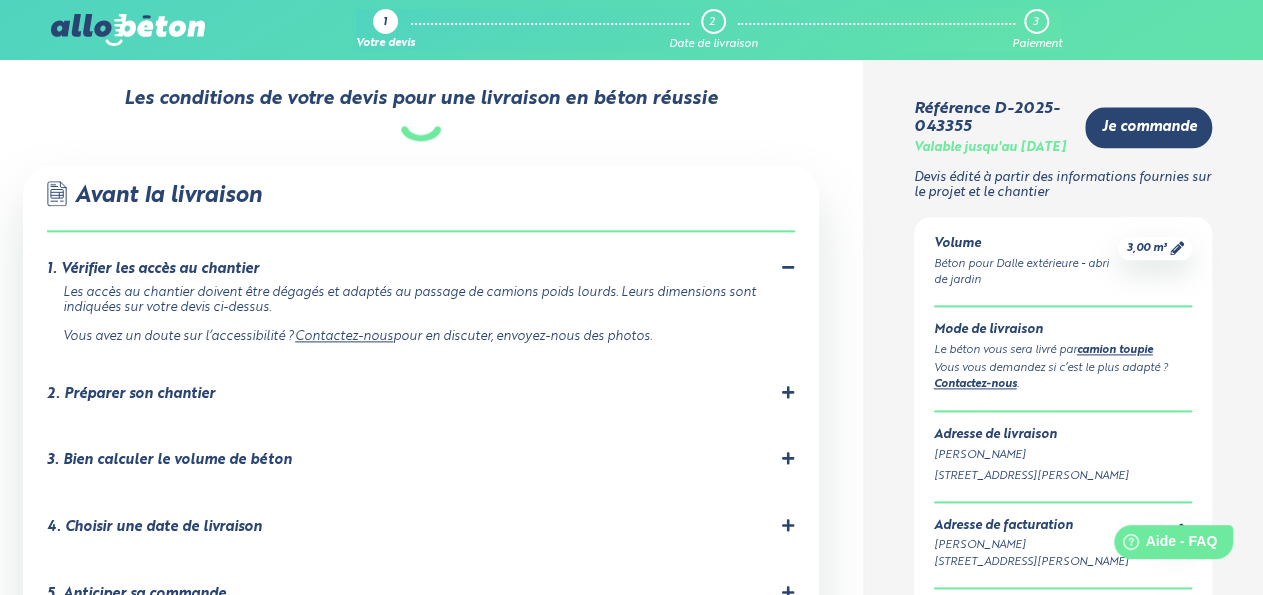 click 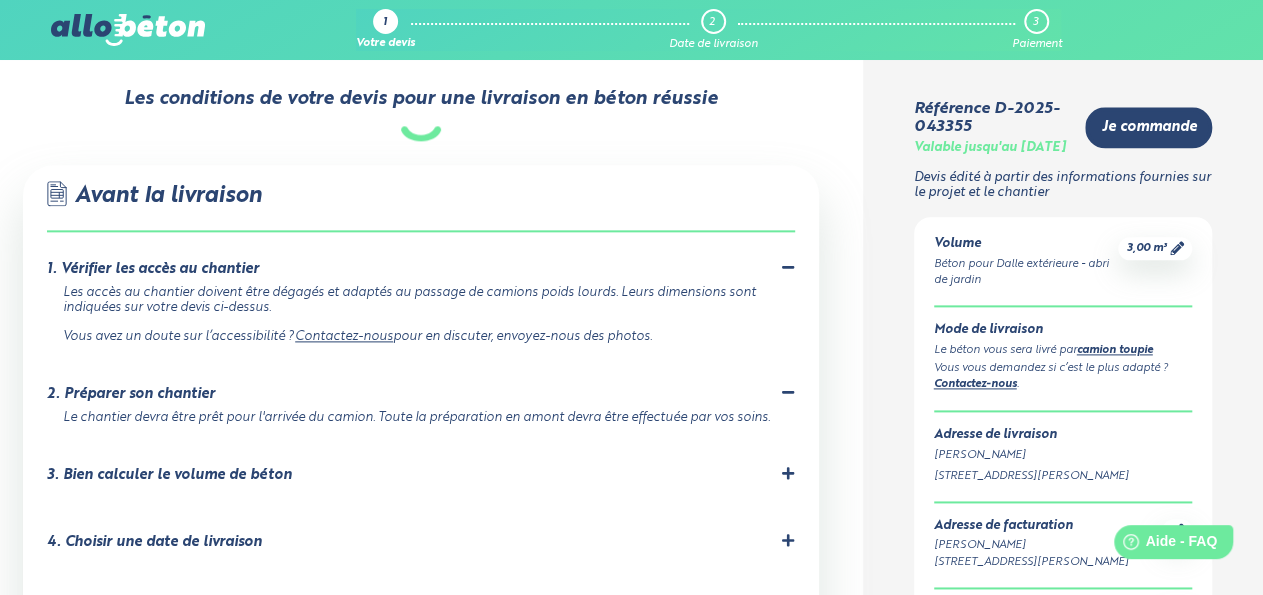click 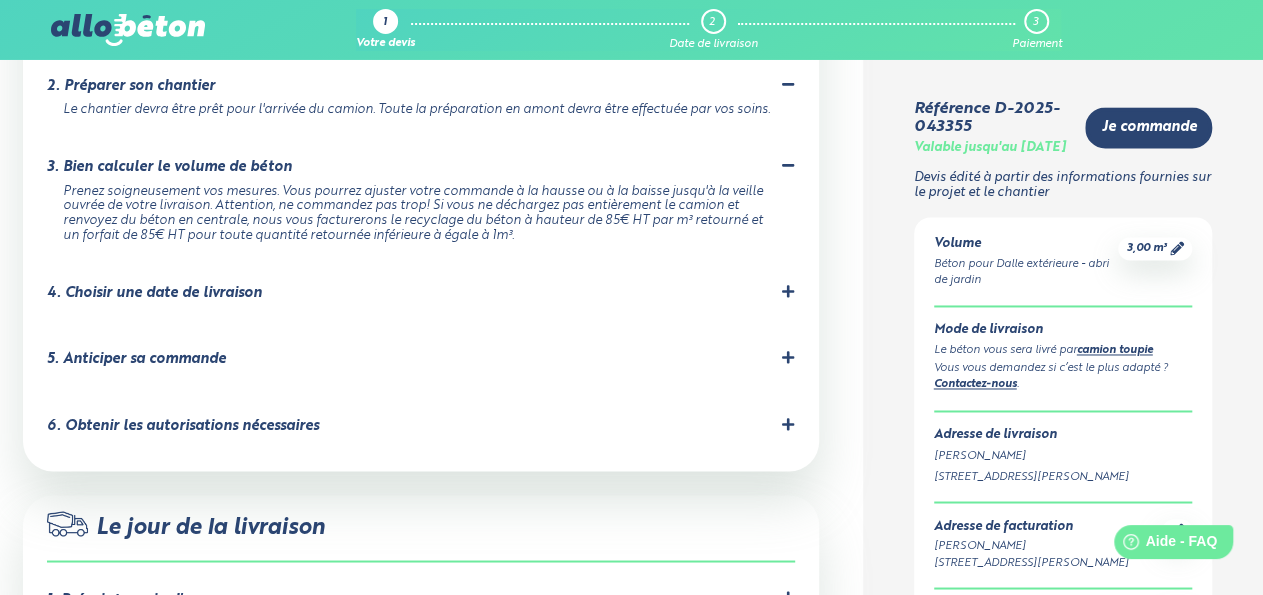 scroll, scrollTop: 1456, scrollLeft: 0, axis: vertical 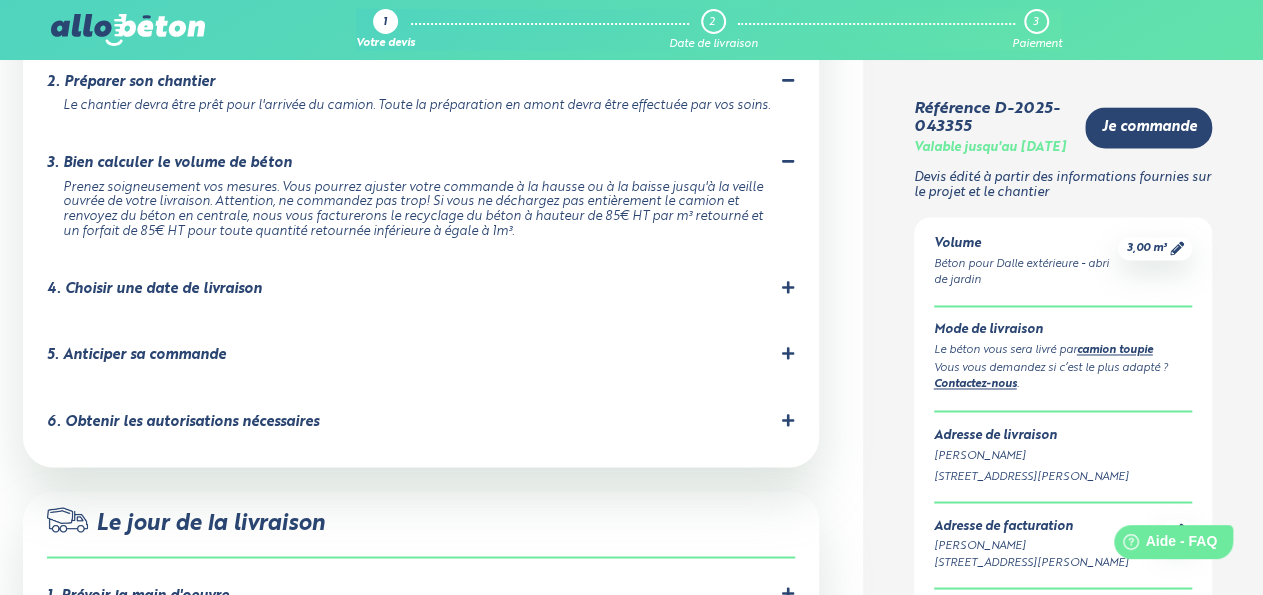 click 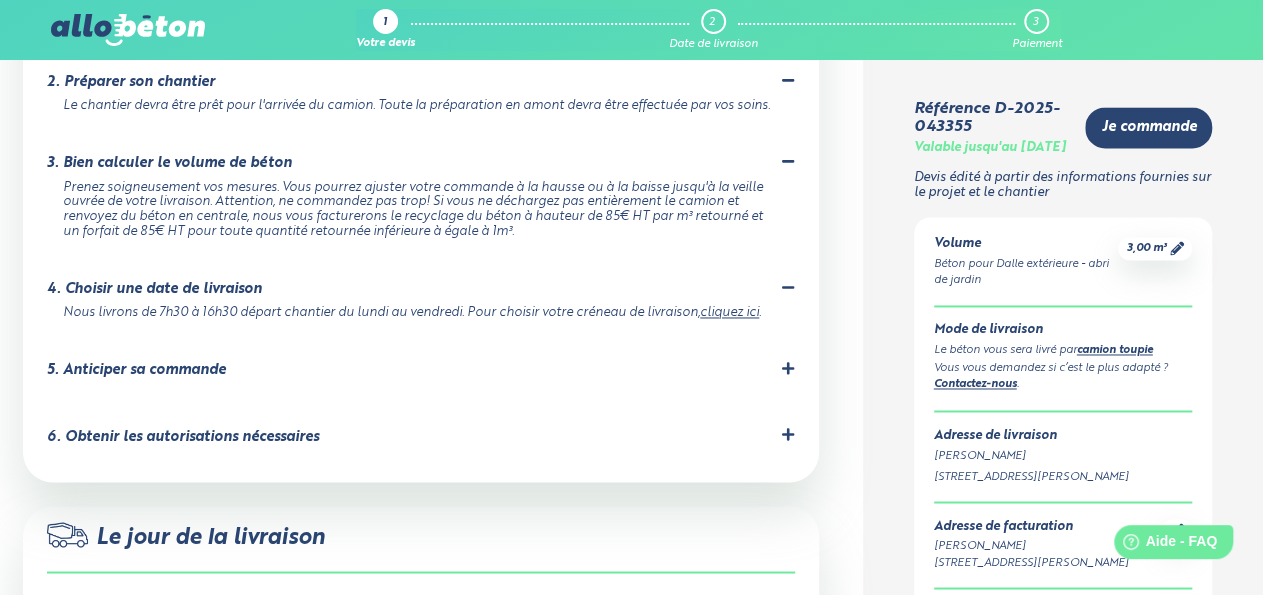 click 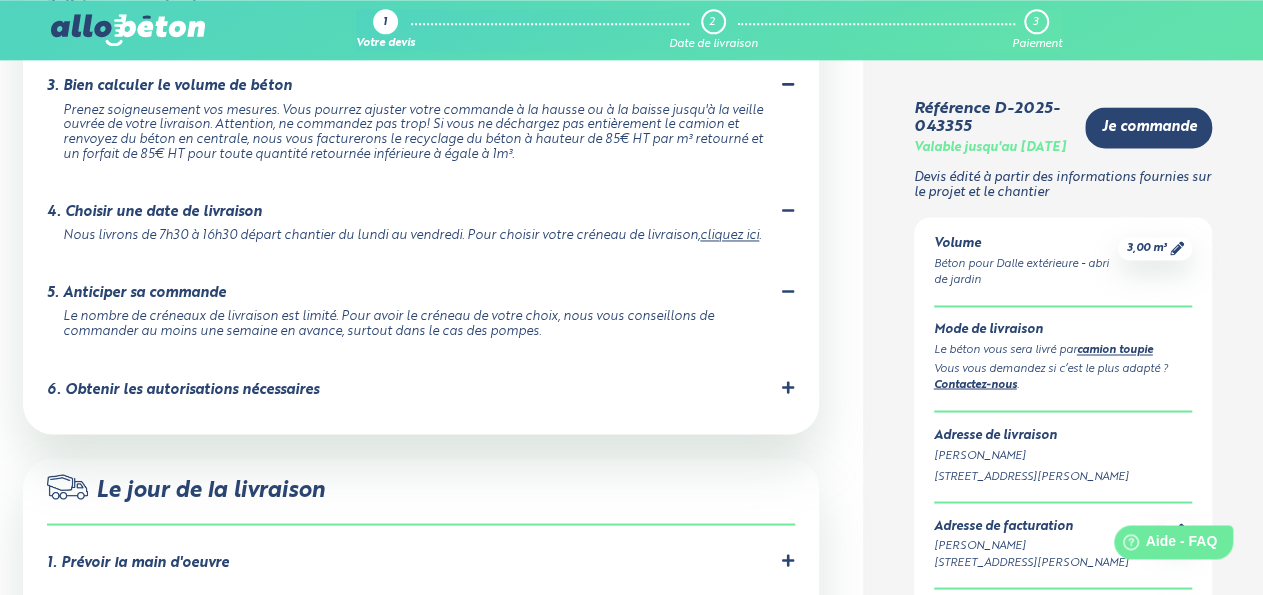 scroll, scrollTop: 1560, scrollLeft: 0, axis: vertical 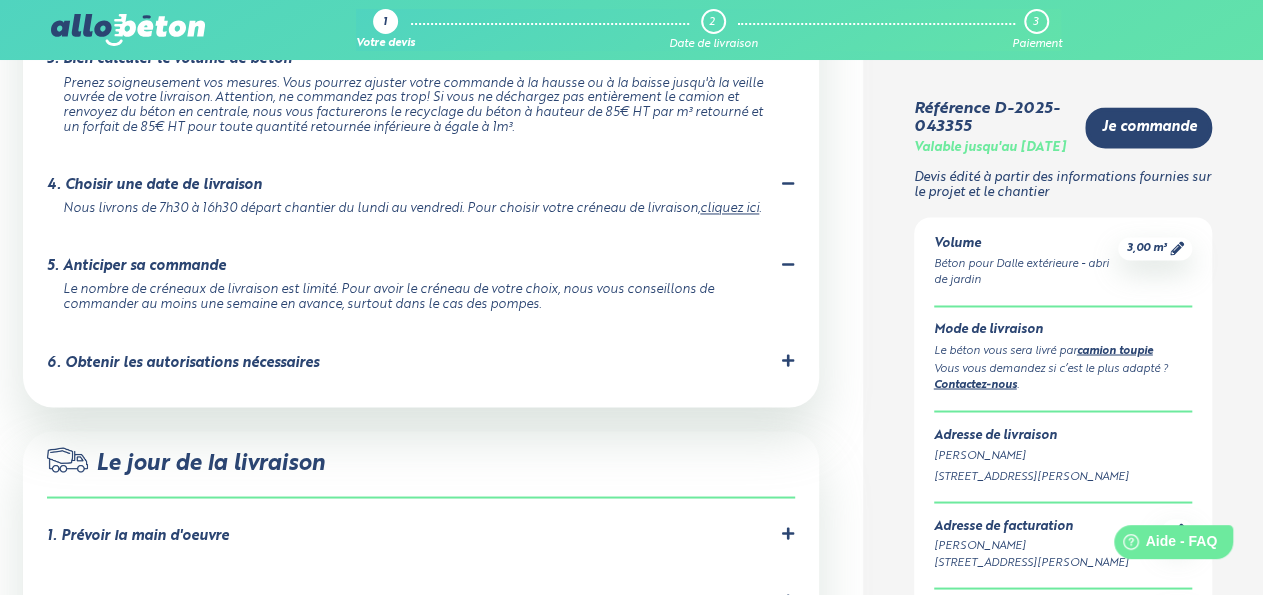 click 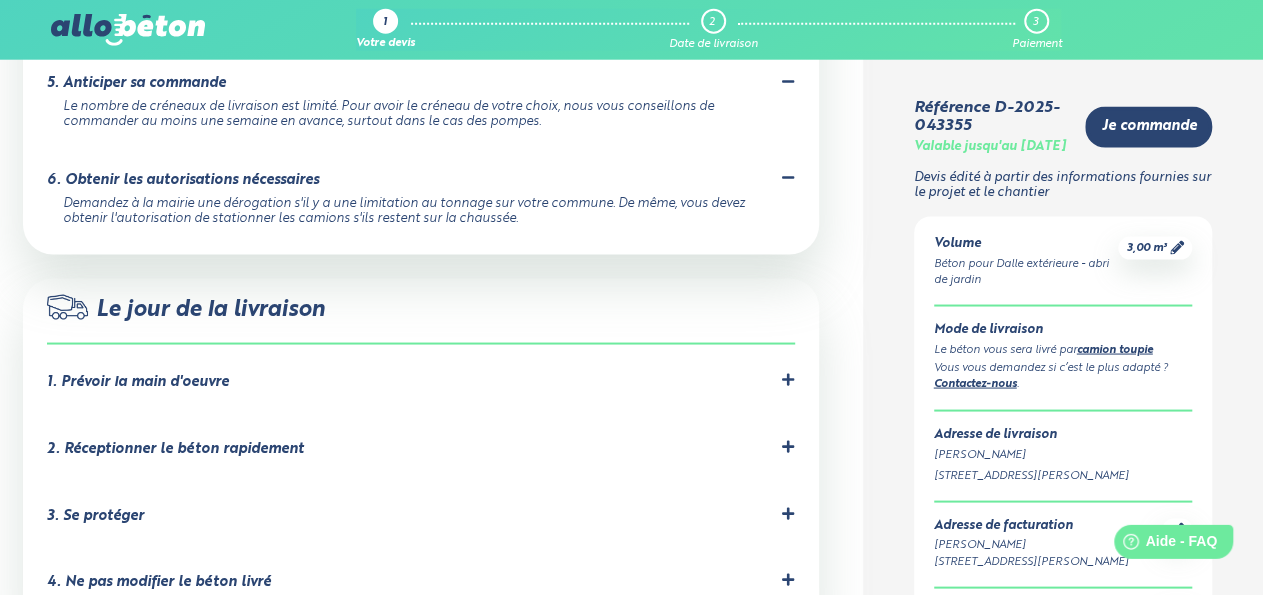 scroll, scrollTop: 1768, scrollLeft: 0, axis: vertical 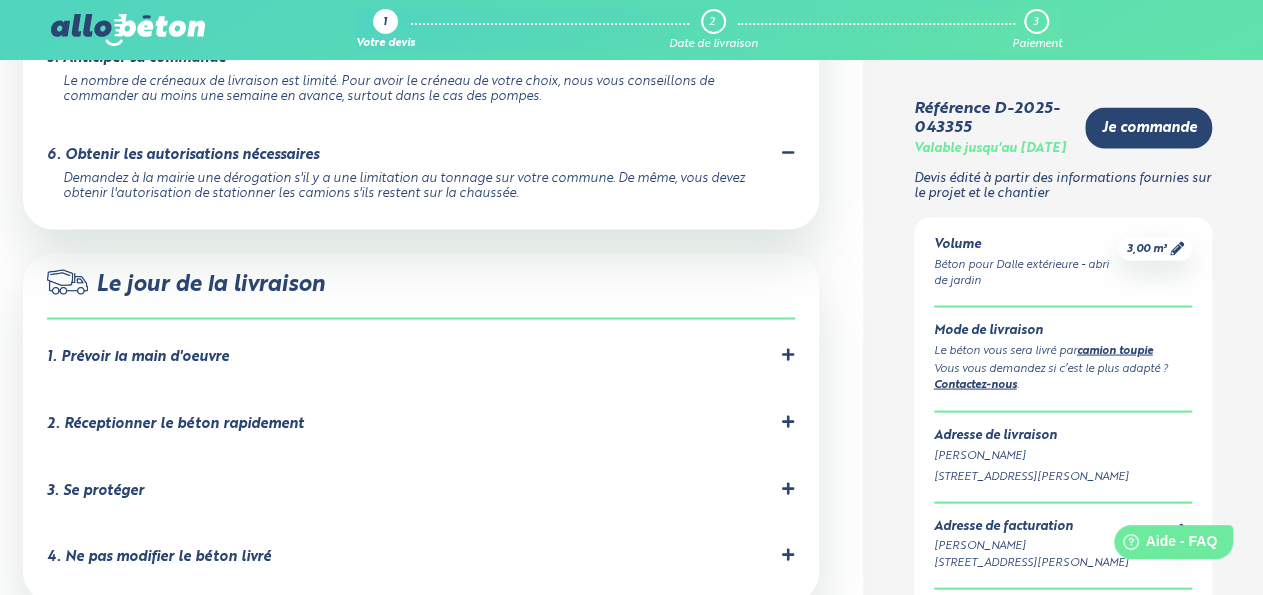 click 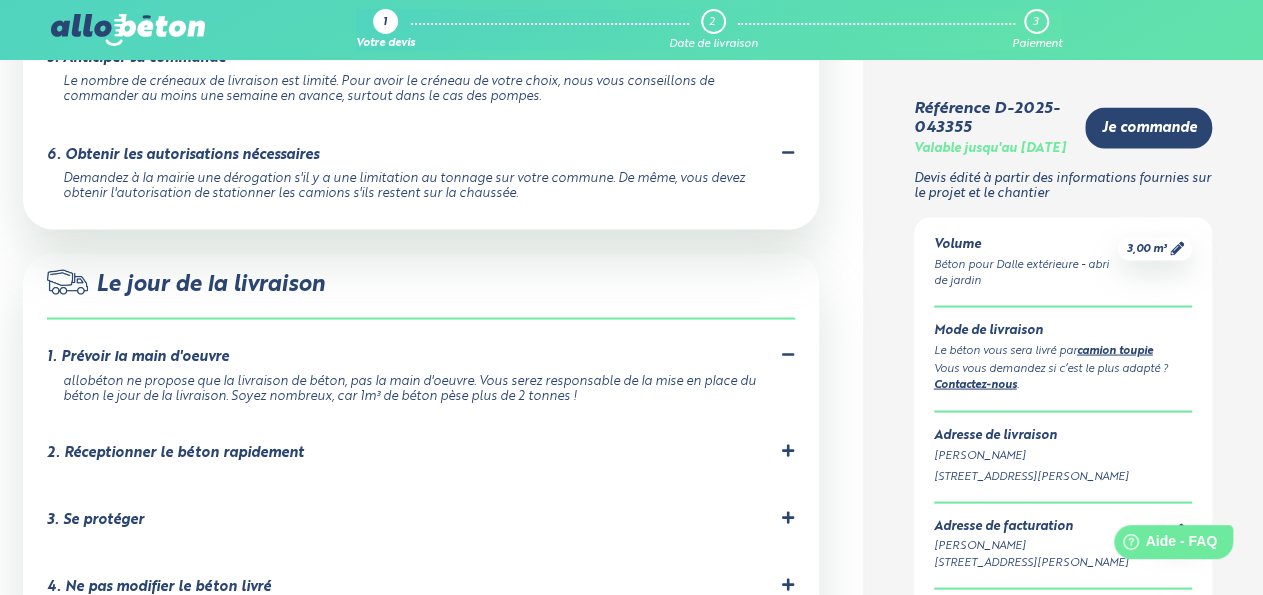 click 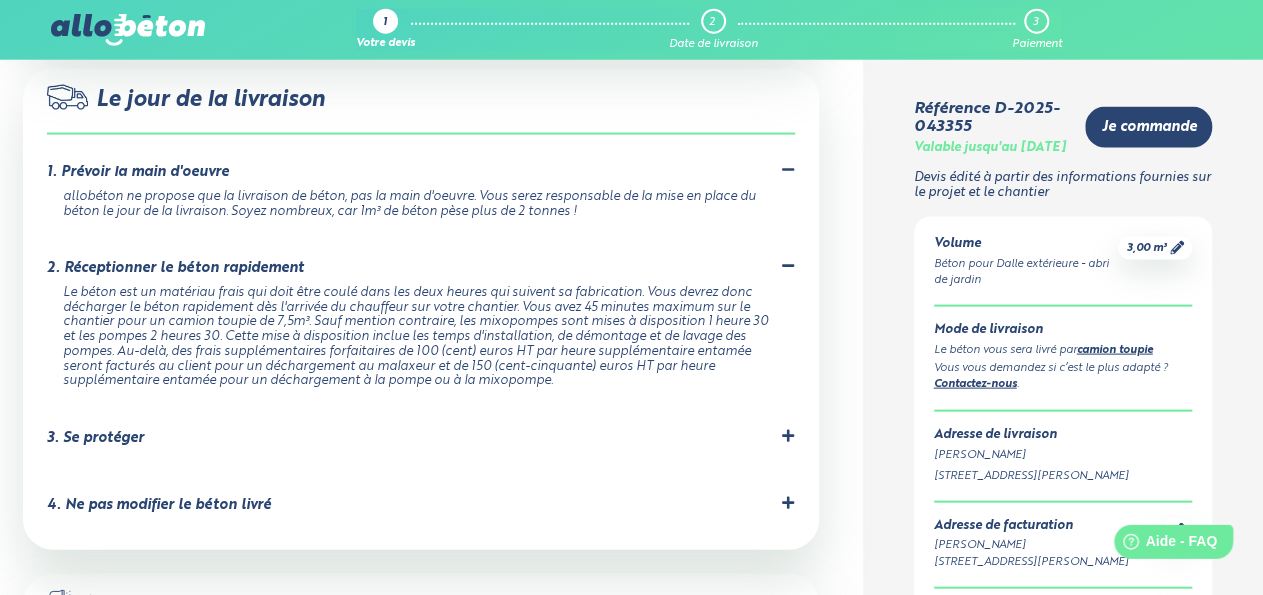 scroll, scrollTop: 1976, scrollLeft: 0, axis: vertical 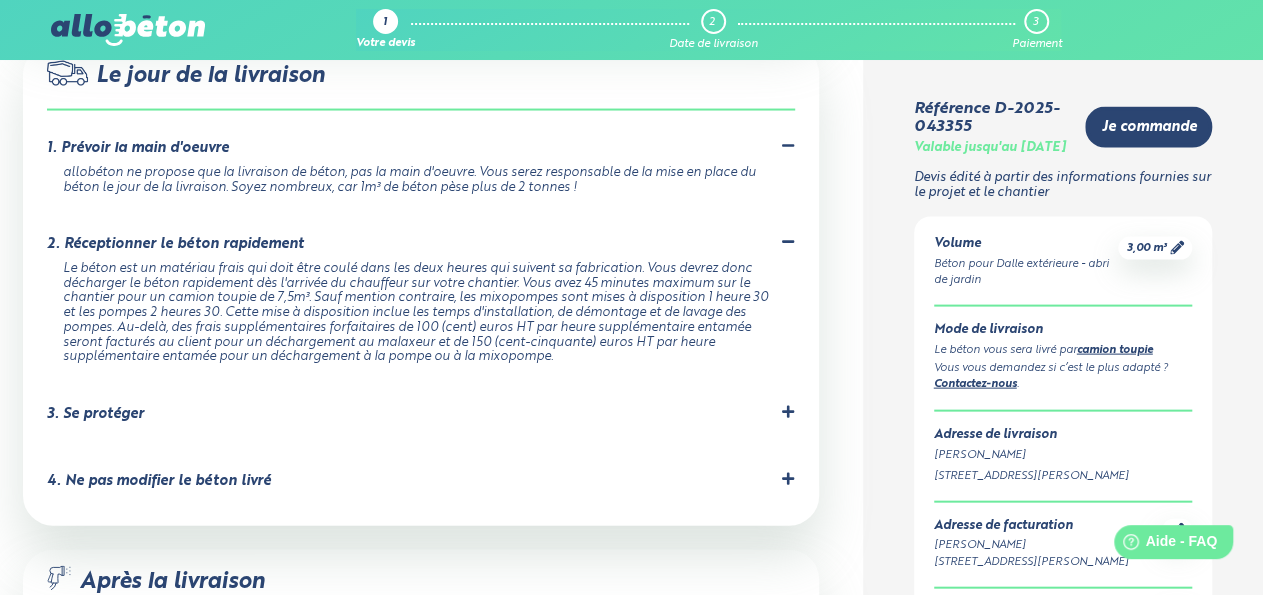 click on "3. Se protéger" at bounding box center [421, 414] 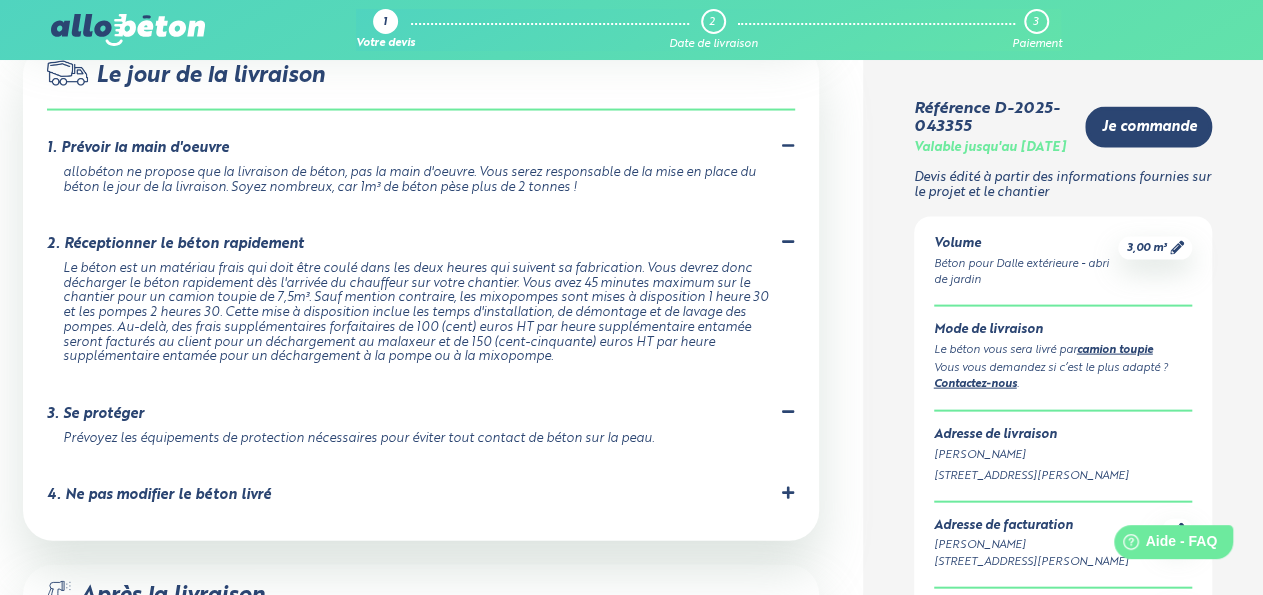 click on "4. Ne pas modifier le béton livré
Le béton a été formulé précisément en centrale pour répondre à la norme NF 206-1. Il ne faut surtout pas ajouter d'eau dans le béton, cela altère ses caractéristiques, en particulier sa résistance. Tout ajout dans le béton après sa fabrication lui fait perdre sa certification." at bounding box center [421, 499] 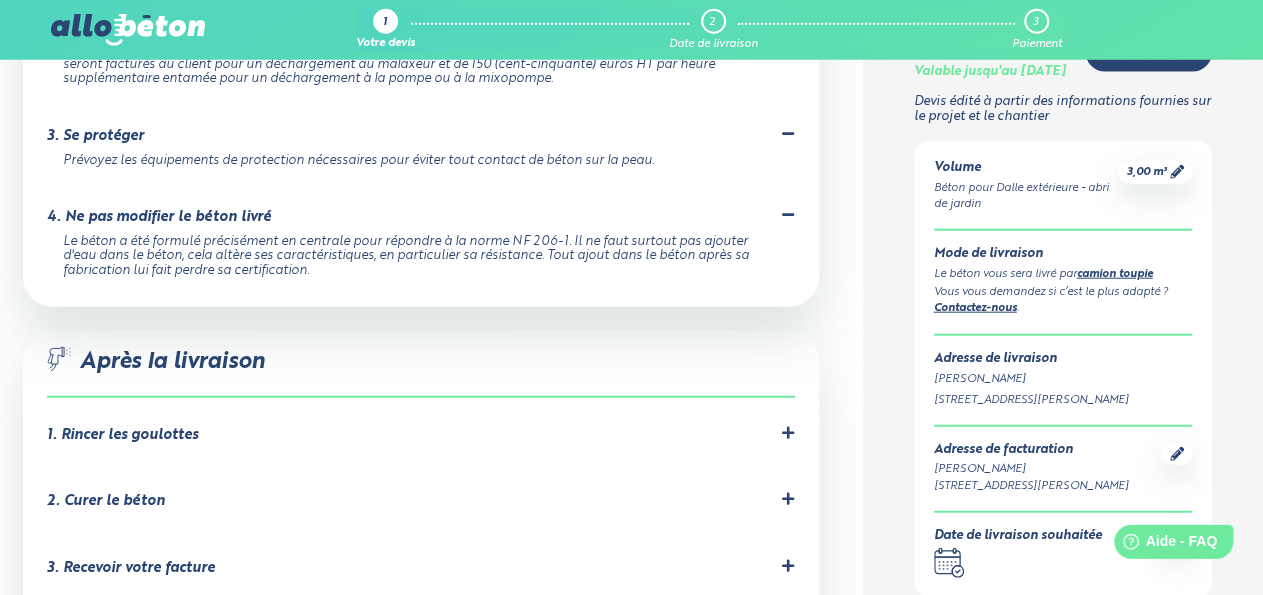 scroll, scrollTop: 2288, scrollLeft: 0, axis: vertical 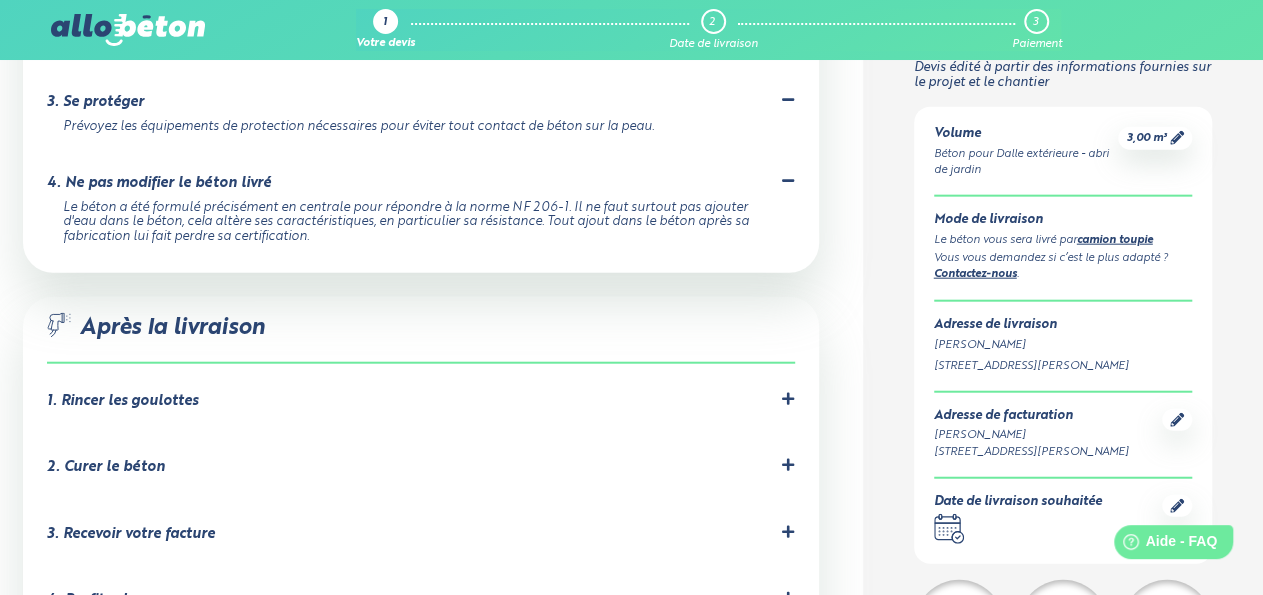 click 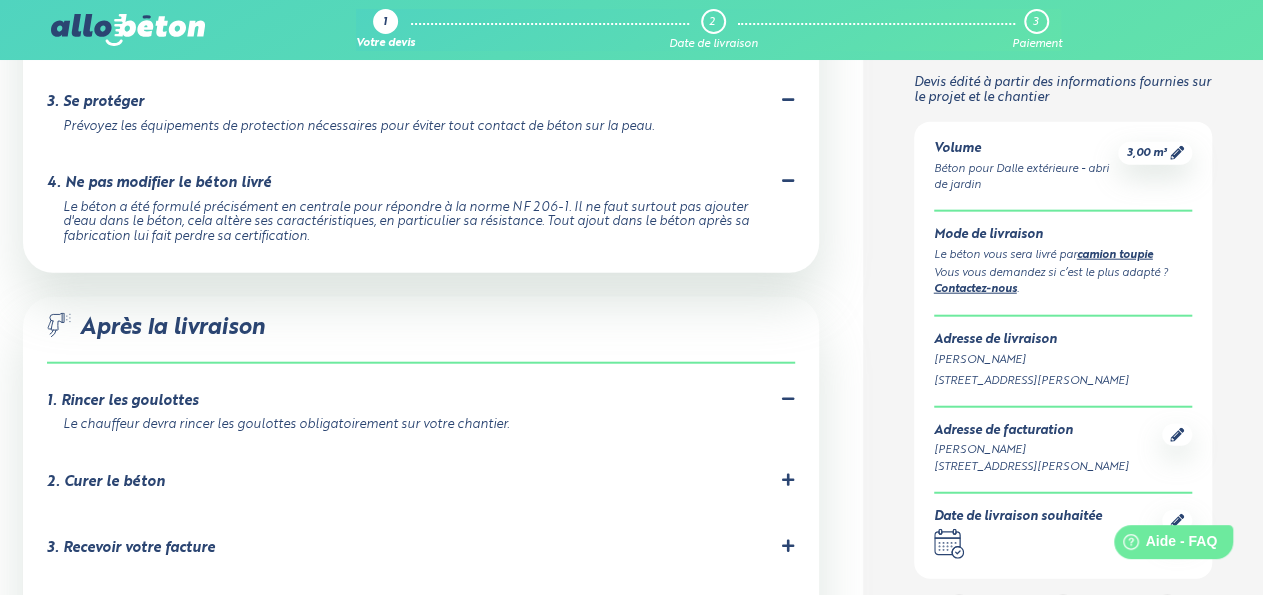 click 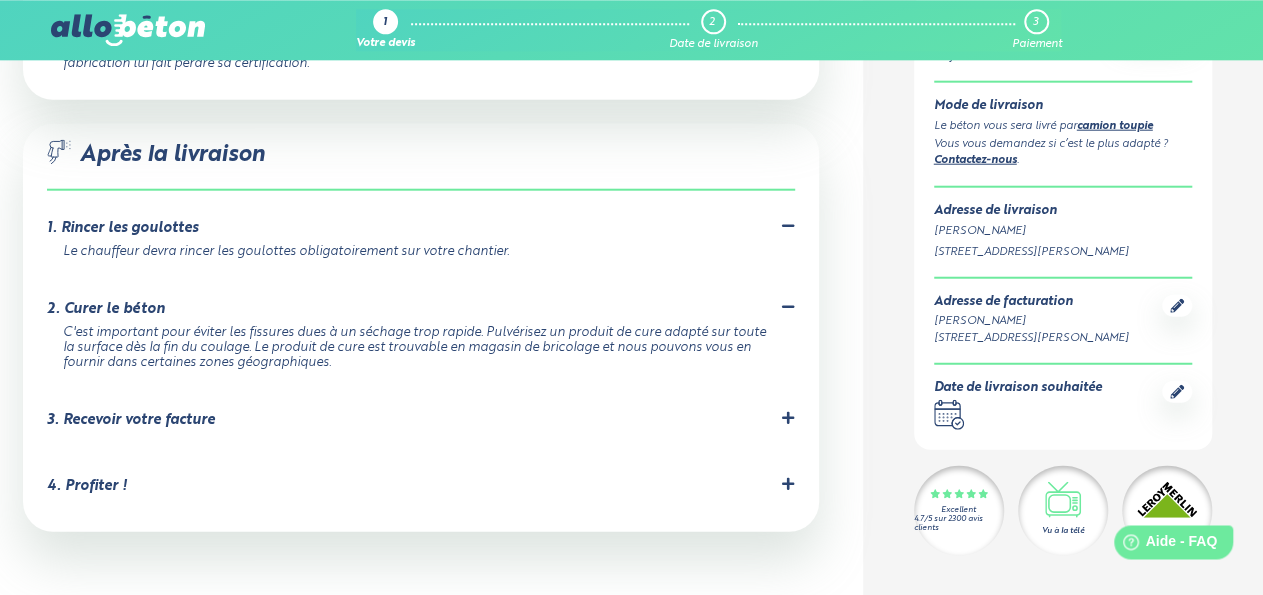 scroll, scrollTop: 2496, scrollLeft: 0, axis: vertical 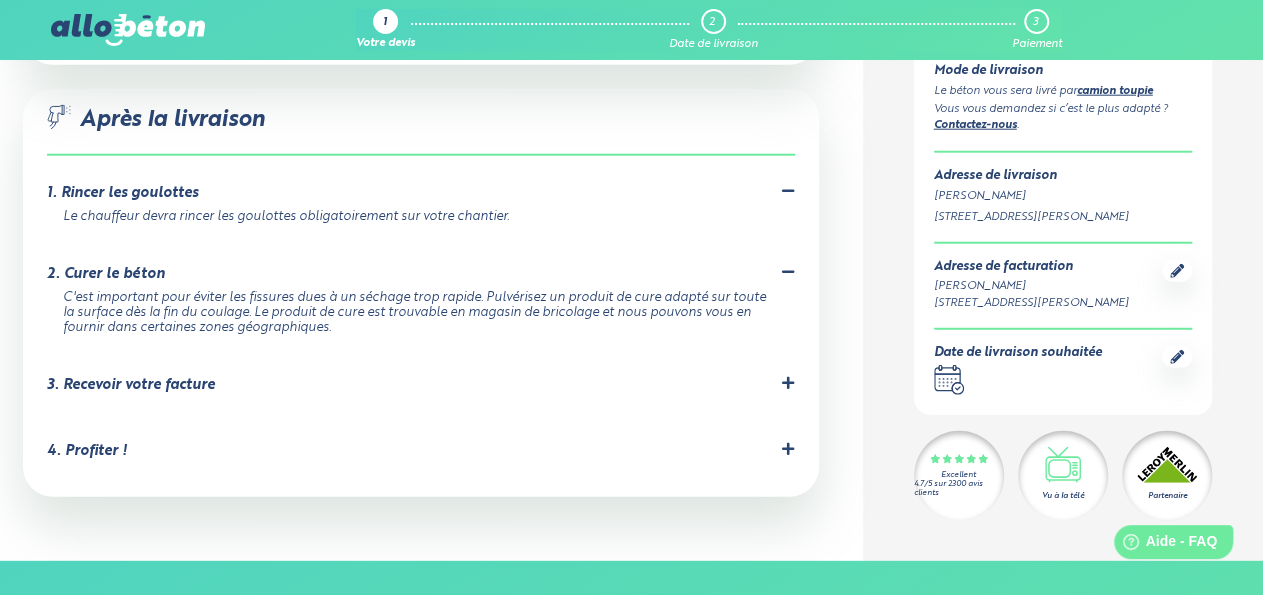 click 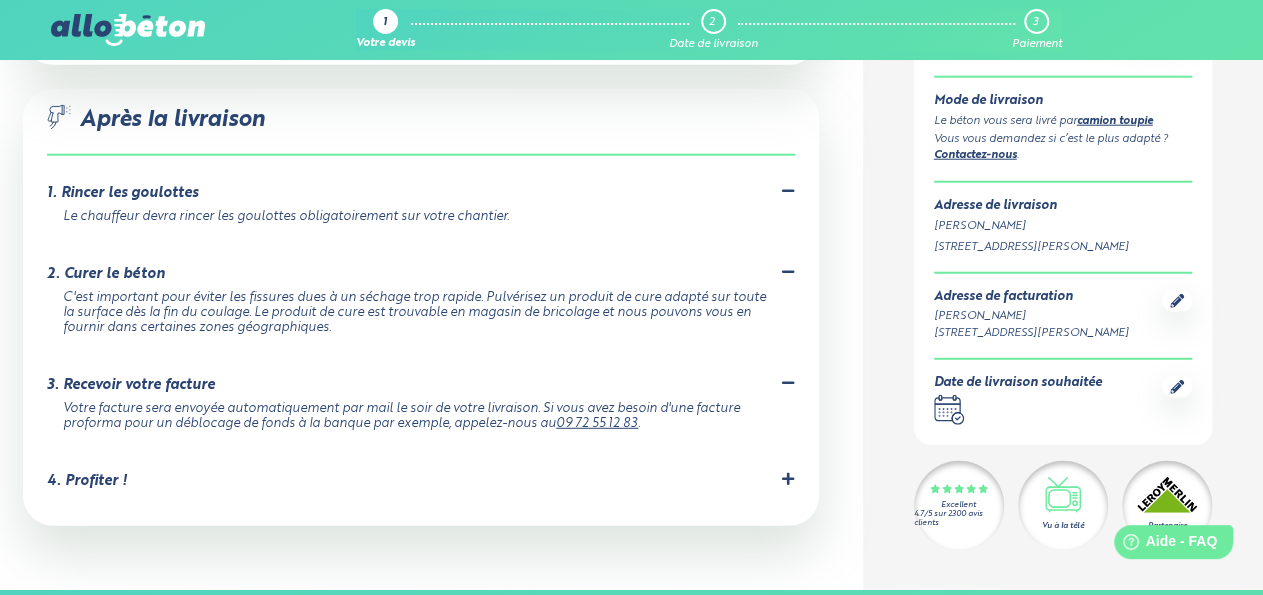 click 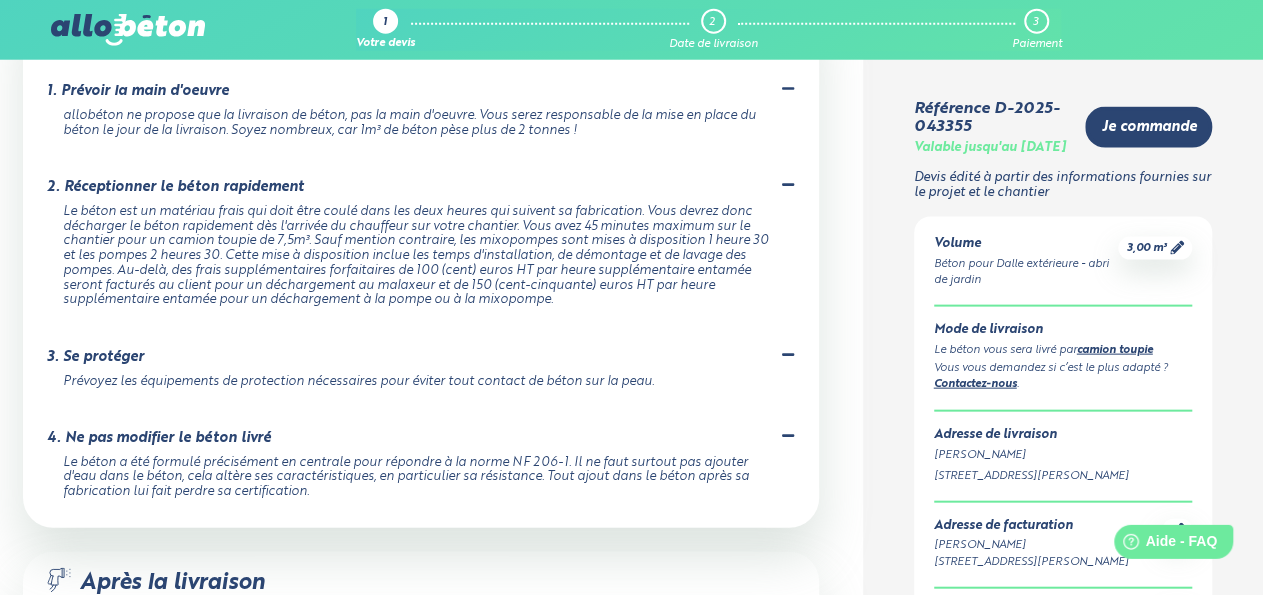 scroll, scrollTop: 1976, scrollLeft: 0, axis: vertical 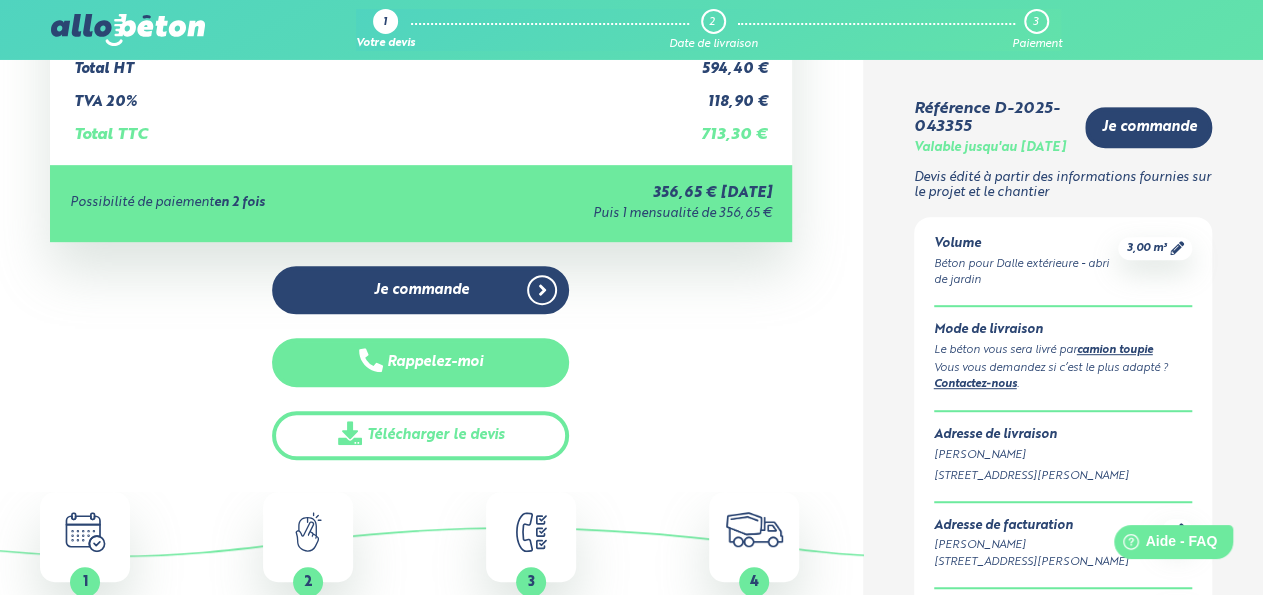 click on "Rappelez-moi" at bounding box center (420, 362) 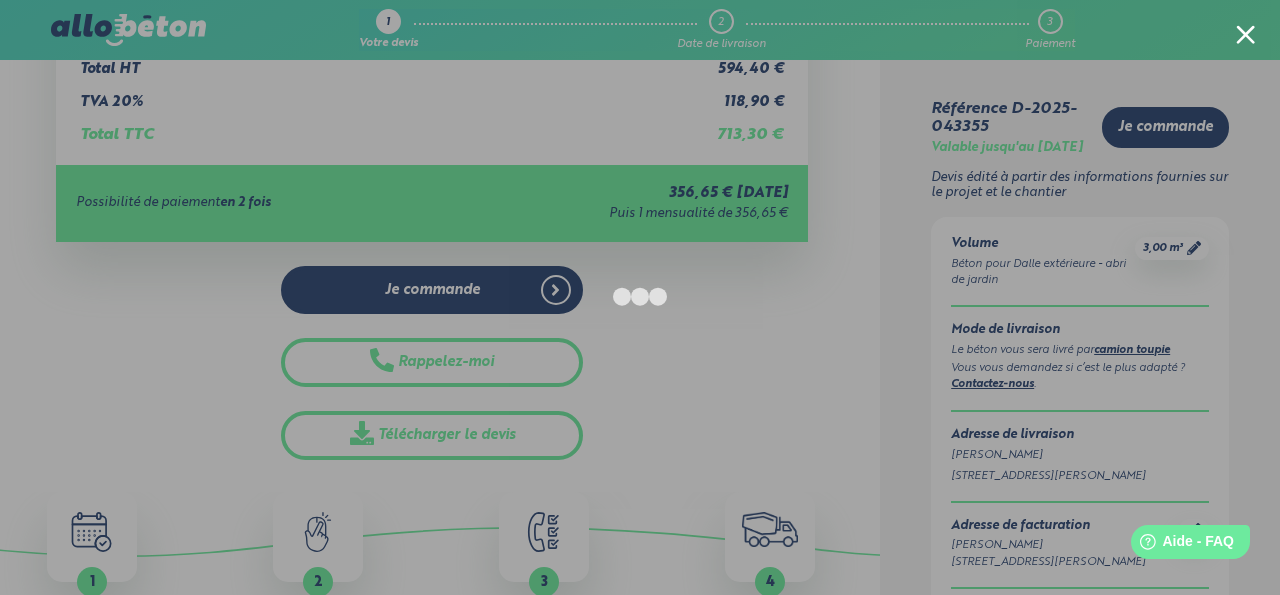 click at bounding box center (1245, 34) 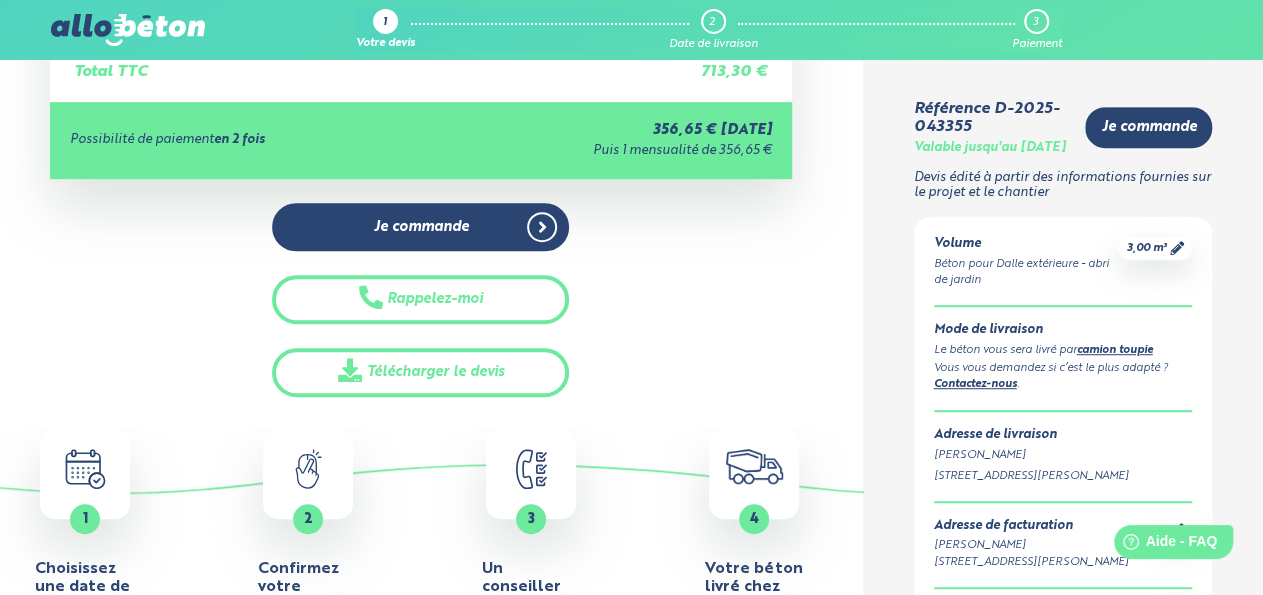 scroll, scrollTop: 506, scrollLeft: 0, axis: vertical 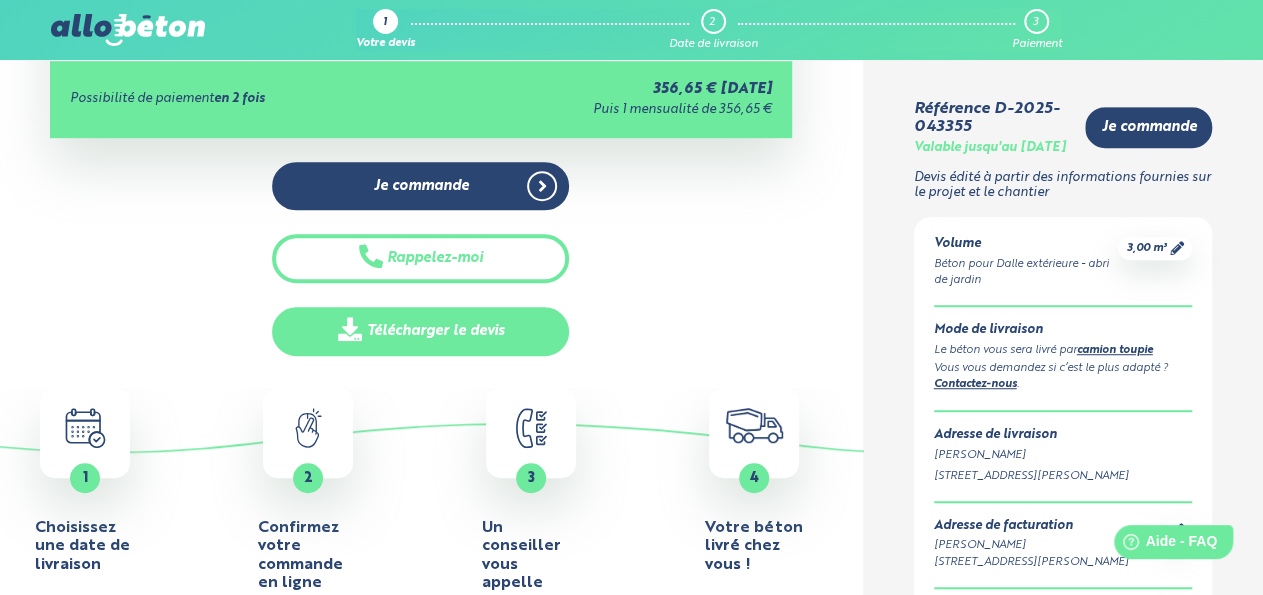 click on "Télécharger le devis" at bounding box center (420, 331) 